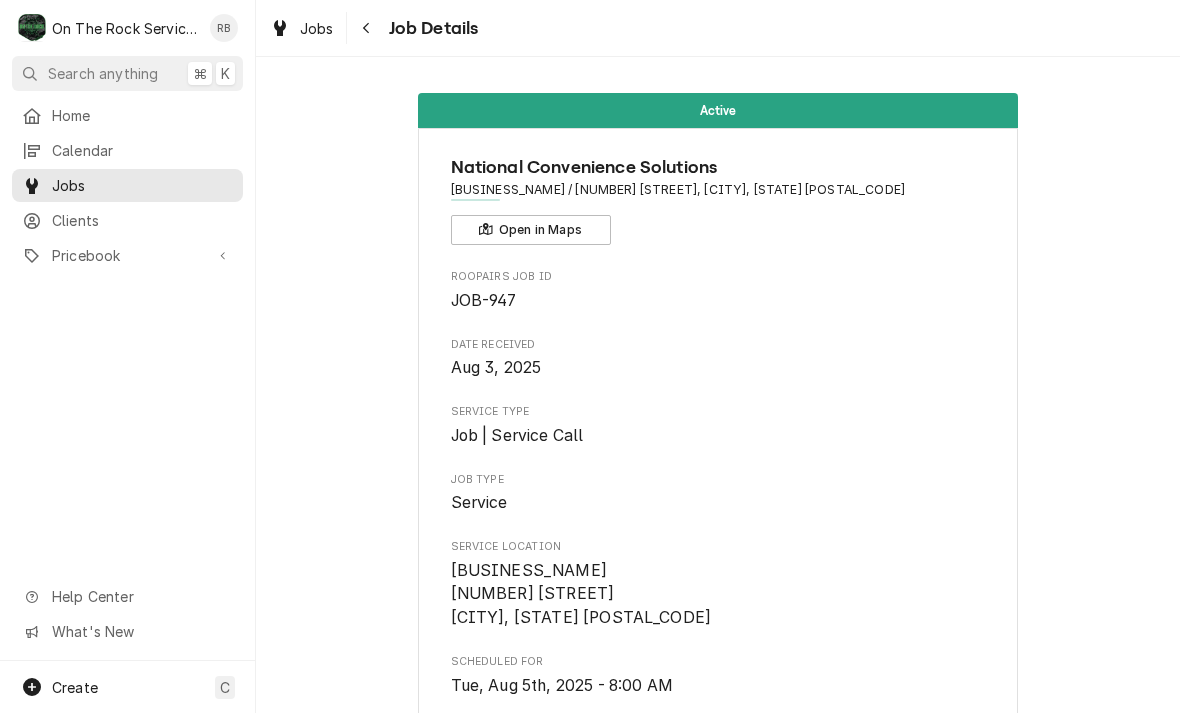 scroll, scrollTop: 0, scrollLeft: 0, axis: both 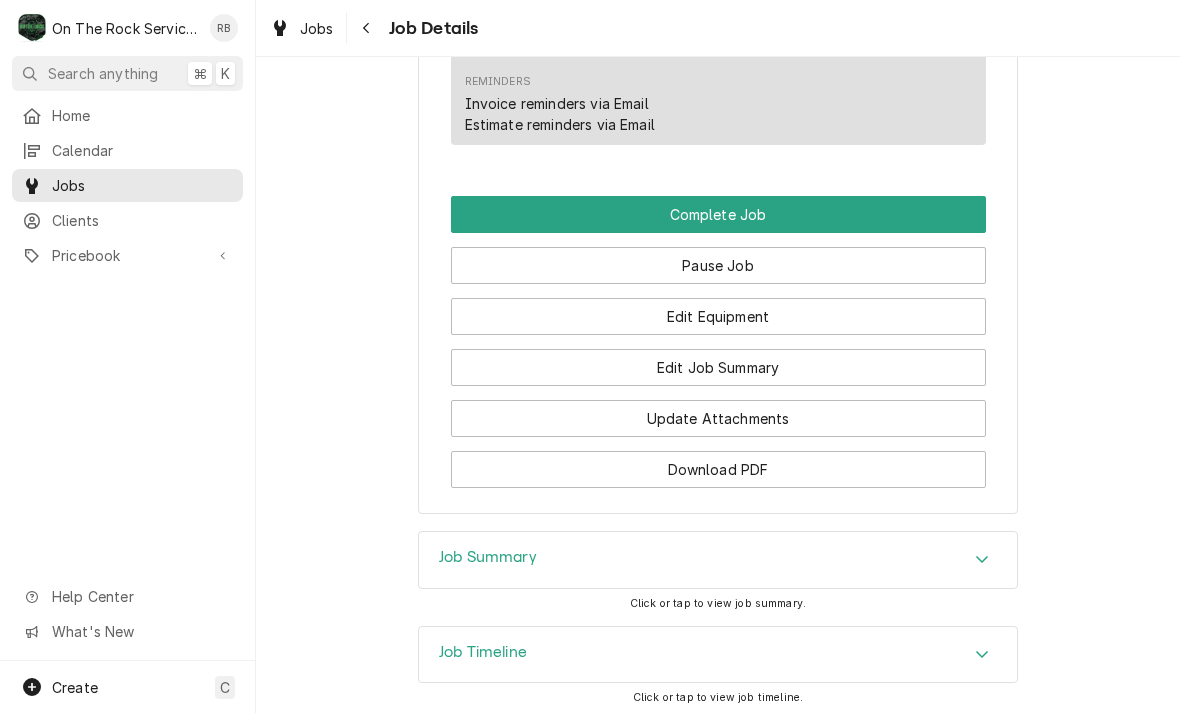 click on "Edit Job Summary" at bounding box center (718, 367) 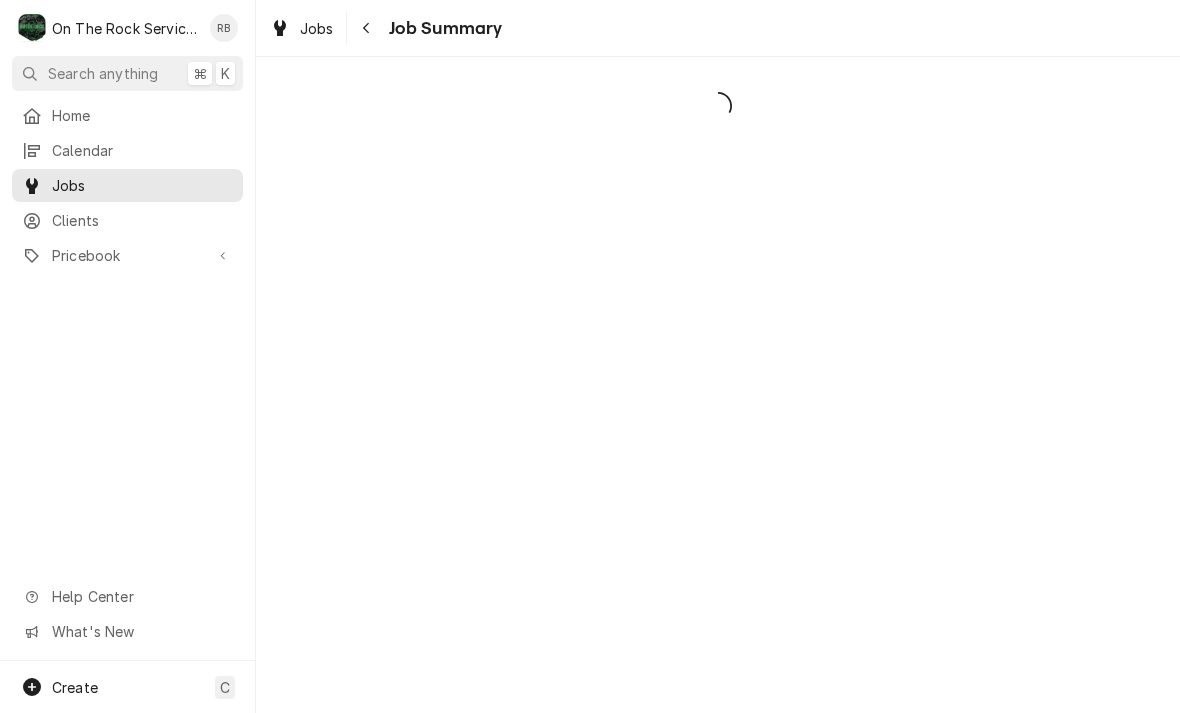 scroll, scrollTop: 0, scrollLeft: 0, axis: both 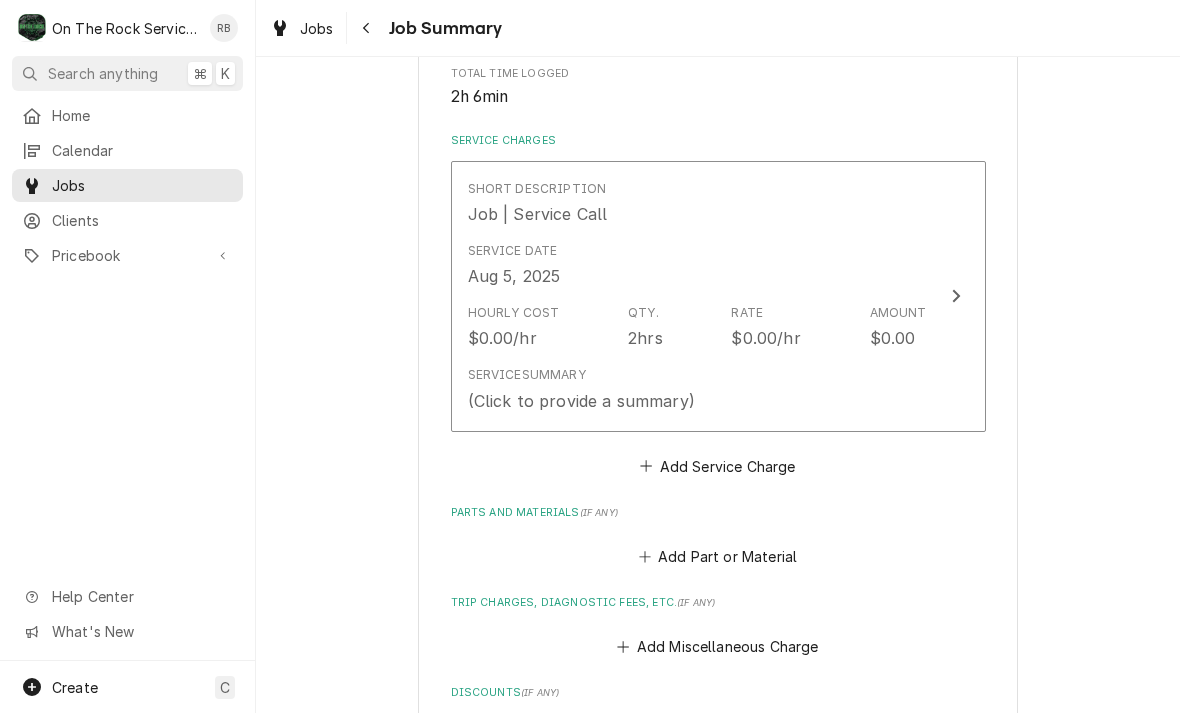 click 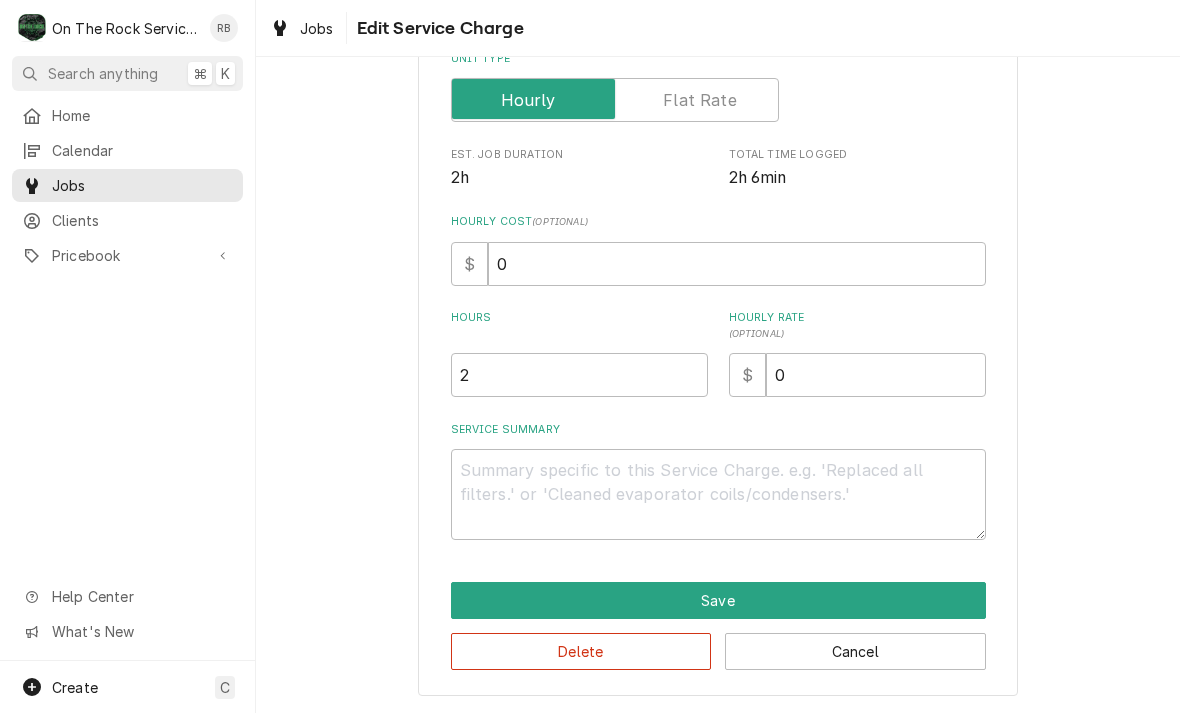 scroll, scrollTop: 304, scrollLeft: 0, axis: vertical 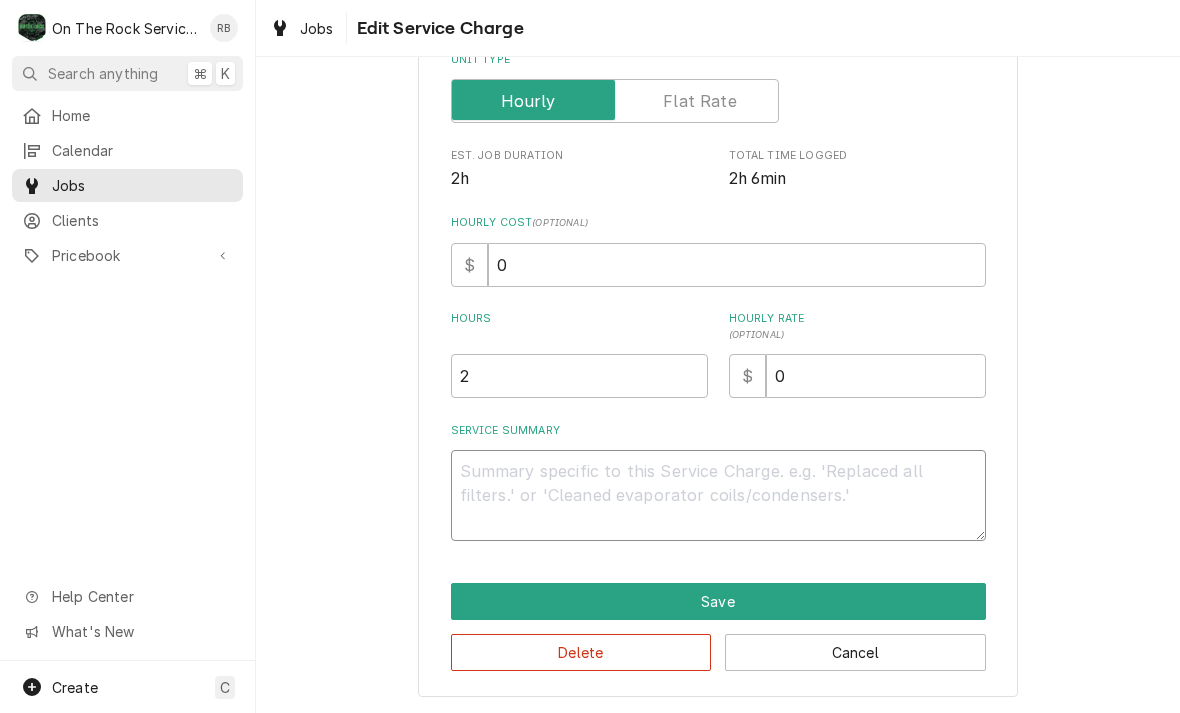click on "Service Summary" at bounding box center (718, 495) 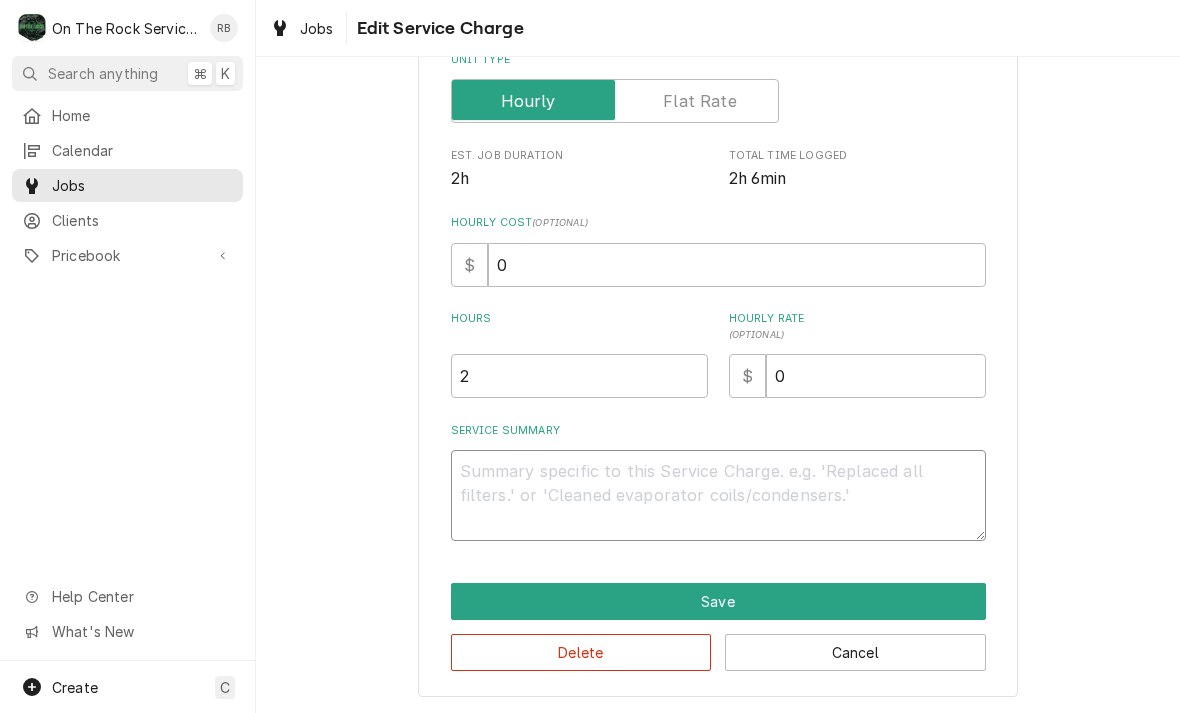 type on "x" 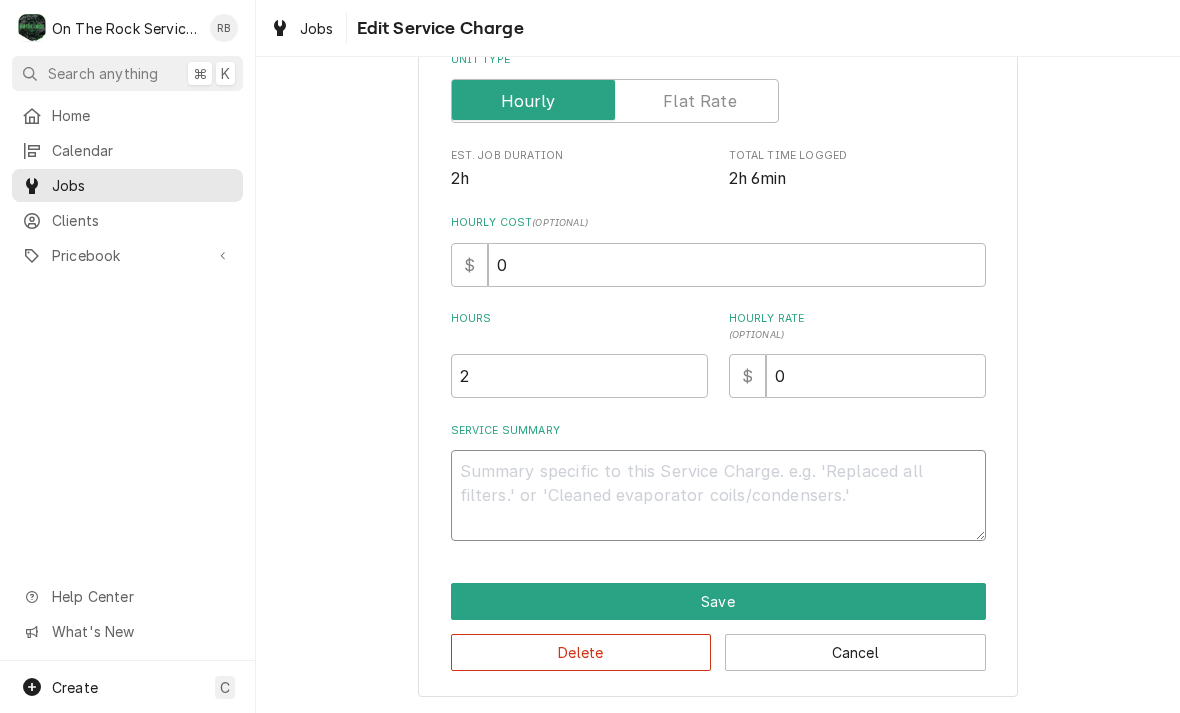 type on "5" 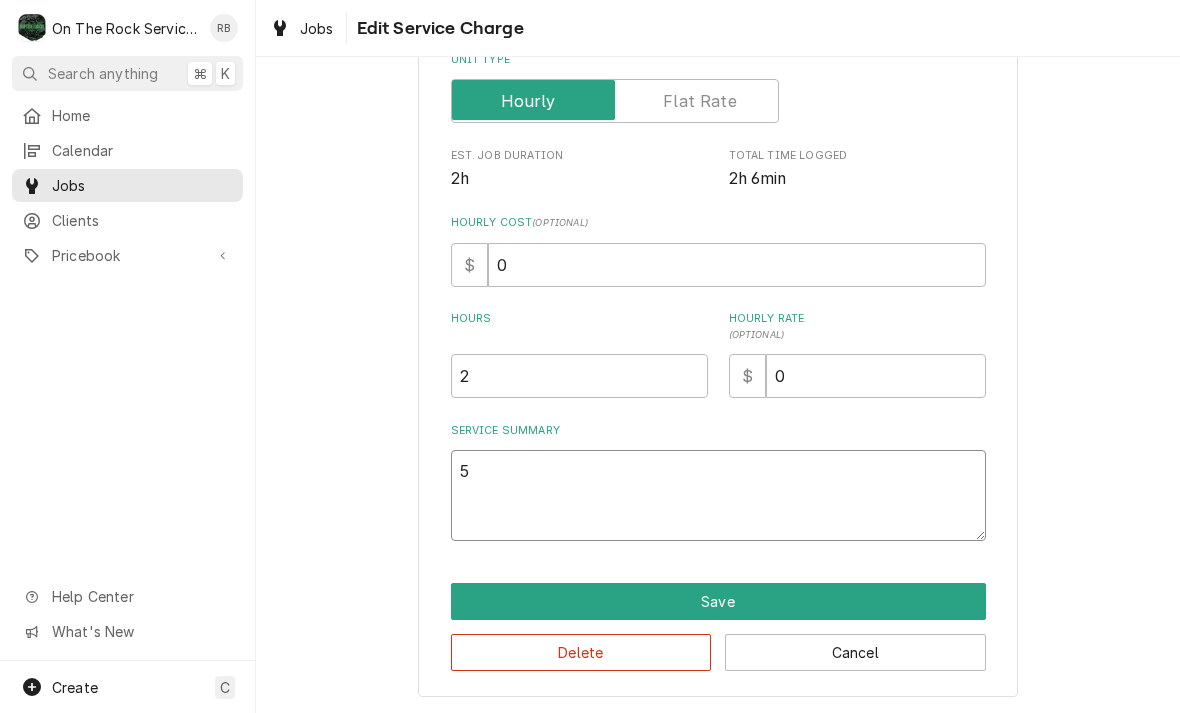 type on "x" 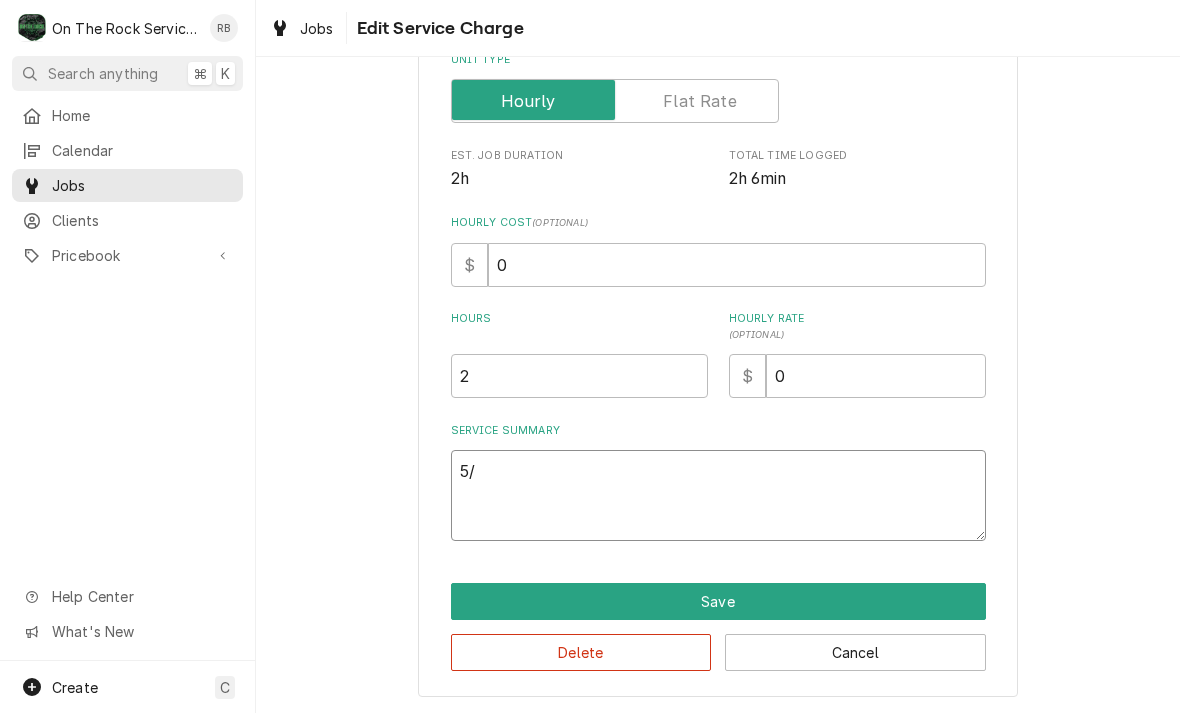 type on "x" 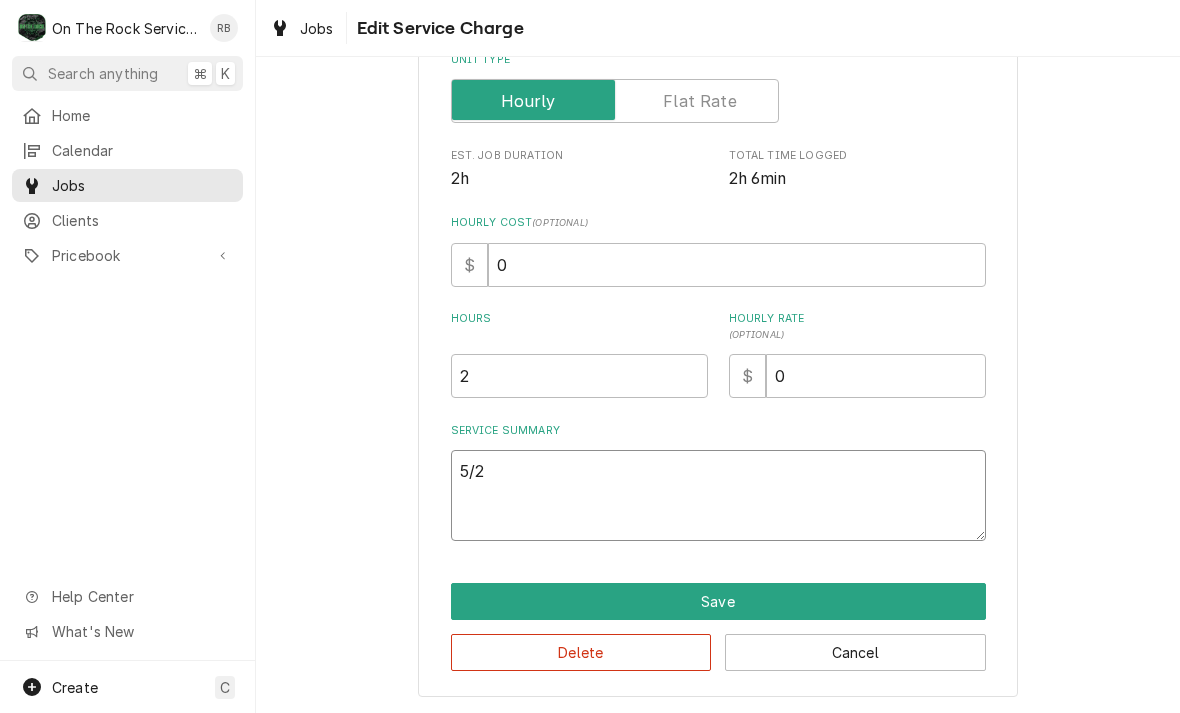 type on "x" 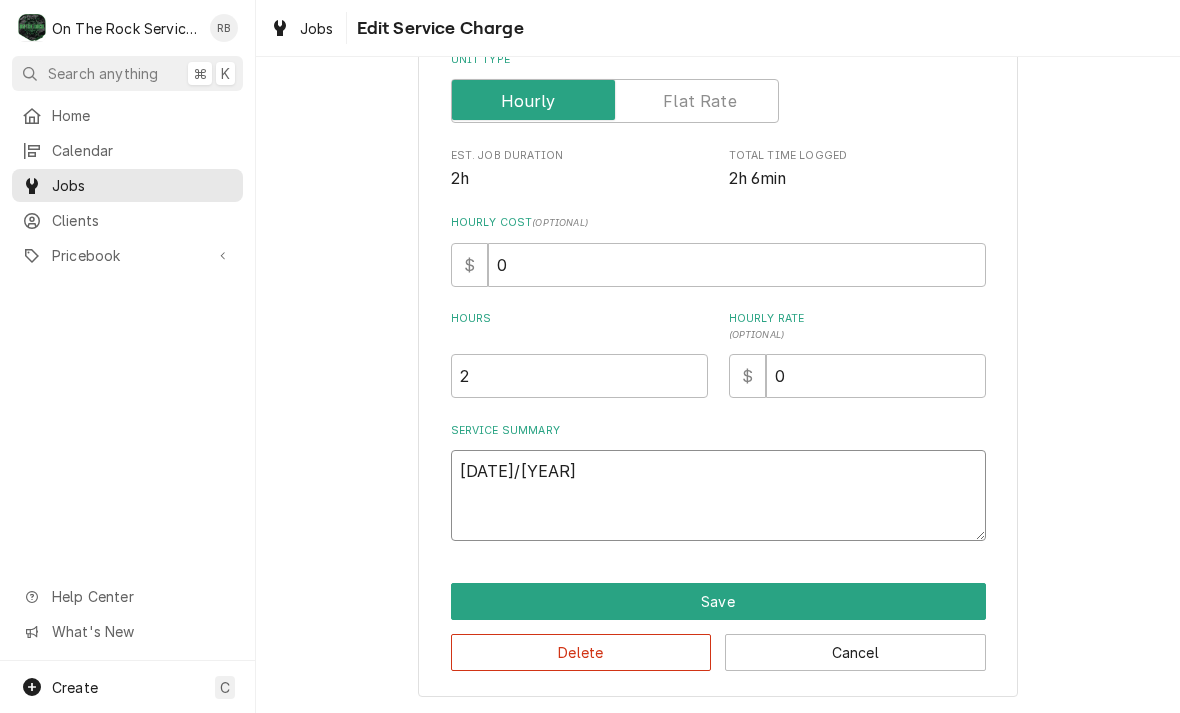 type on "x" 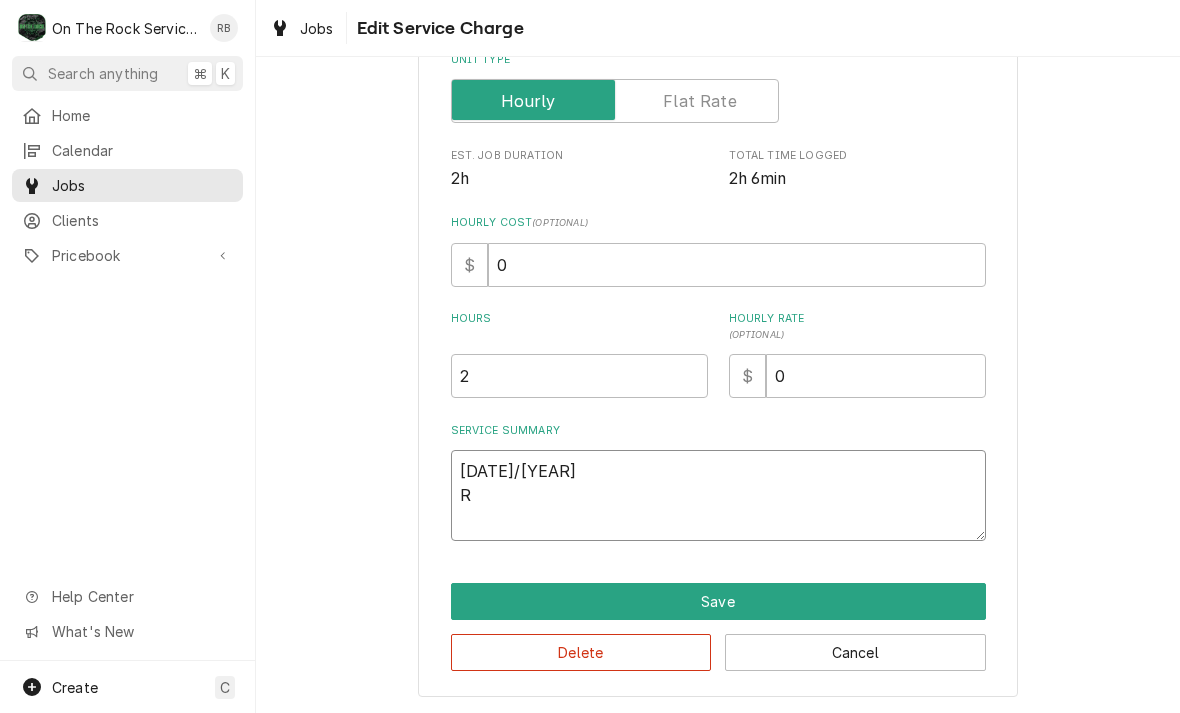 type on "x" 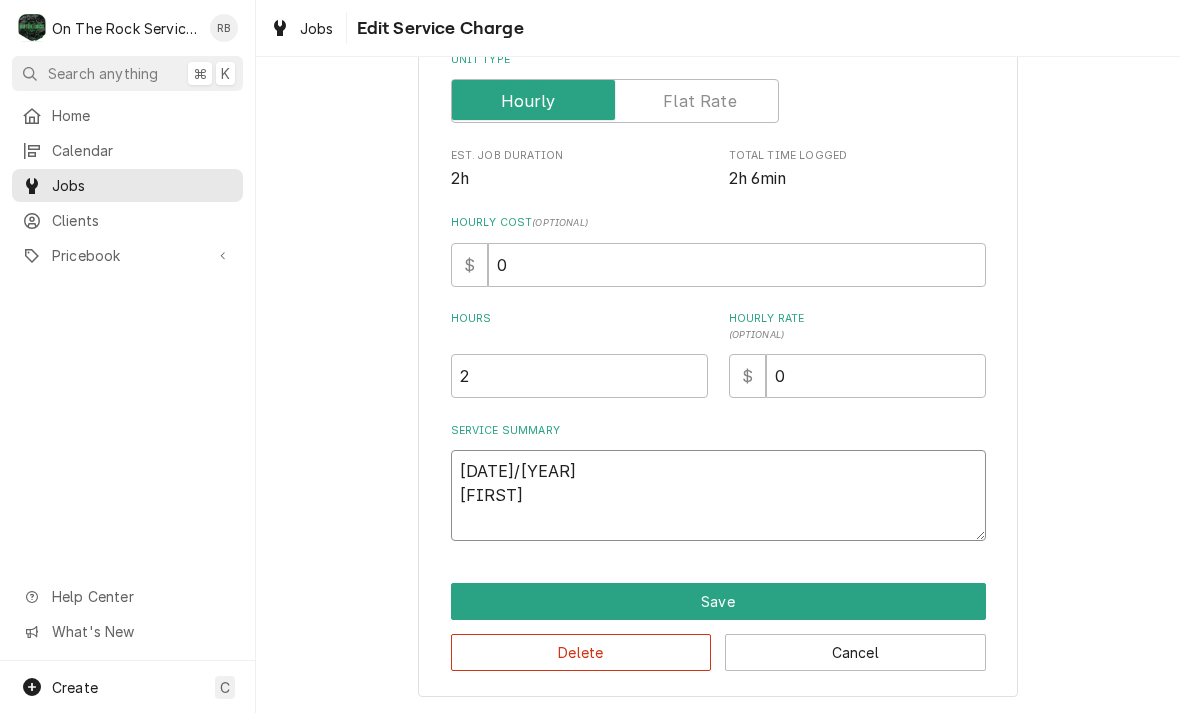 type on "x" 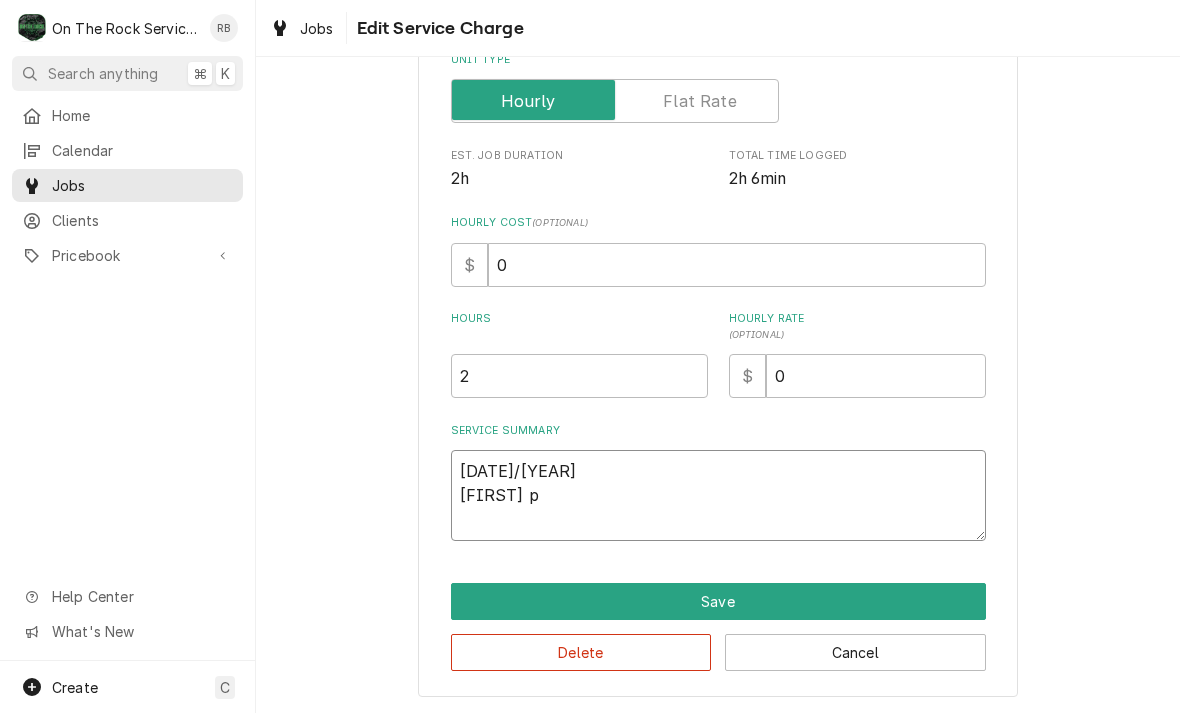 type on "x" 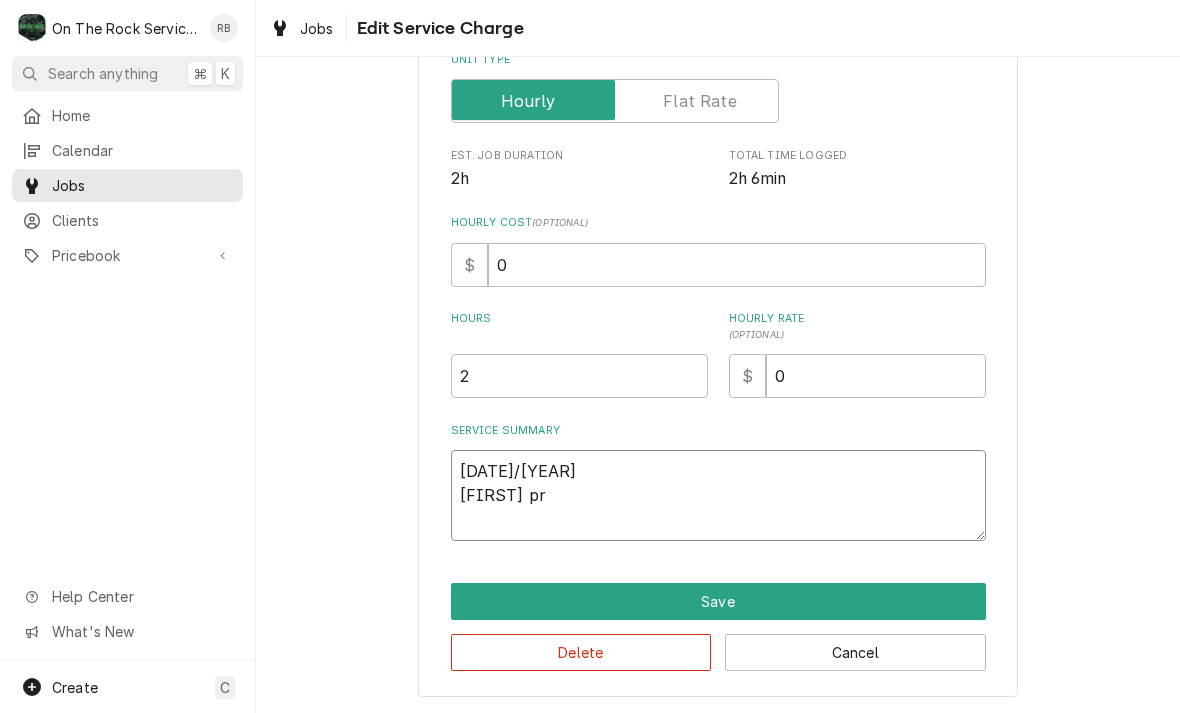 type on "x" 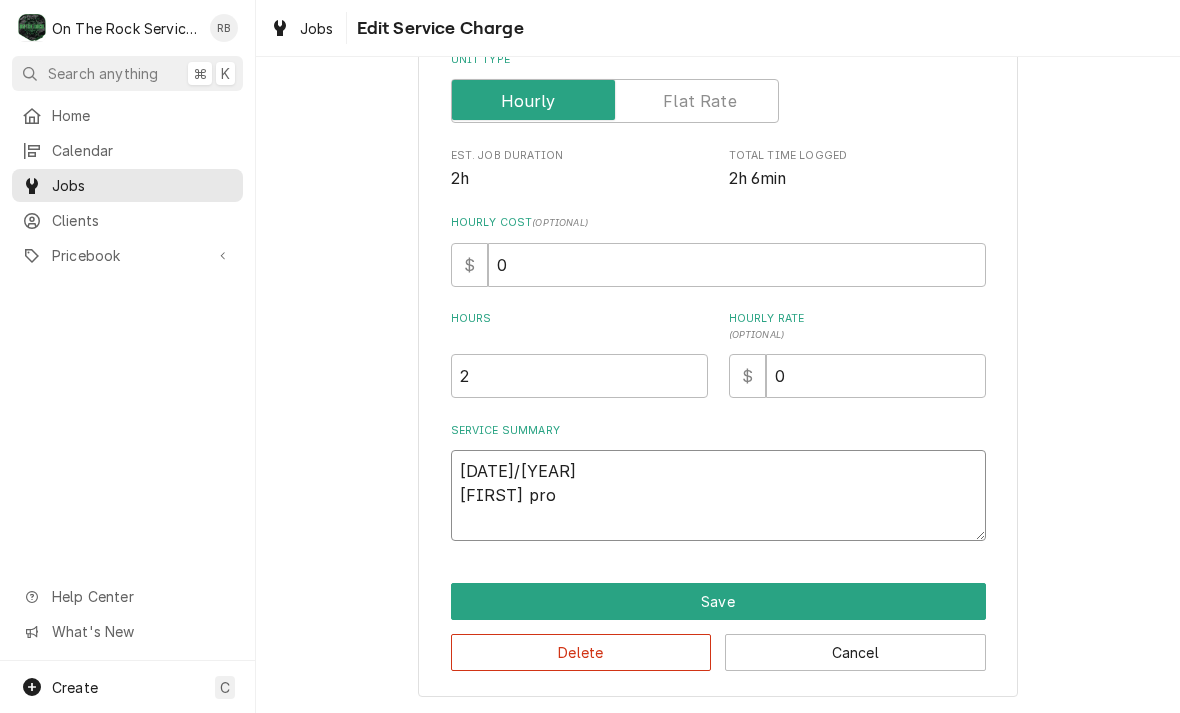 type on "x" 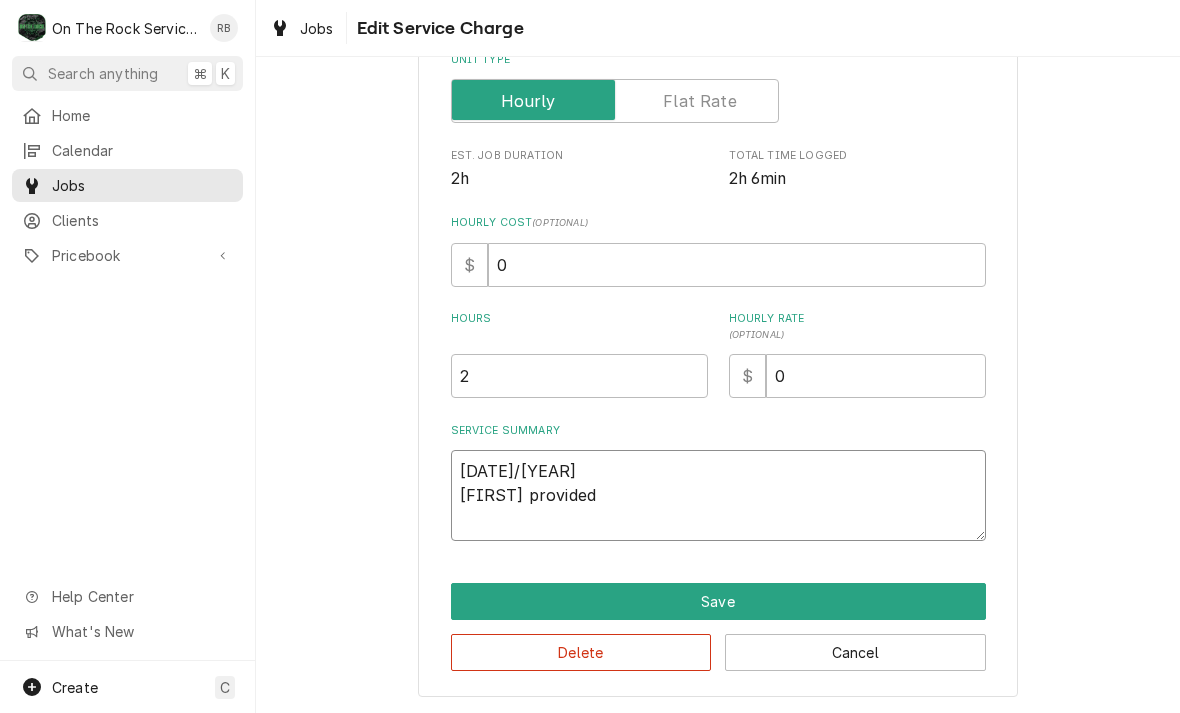 type on "x" 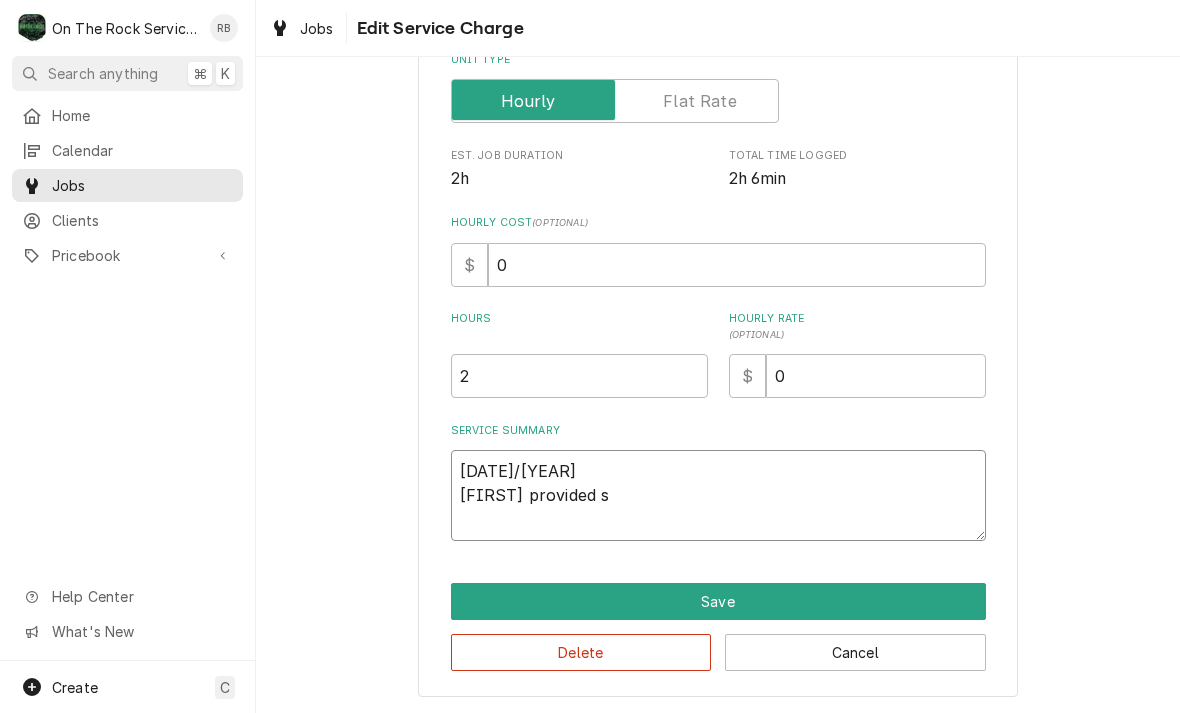 type on "x" 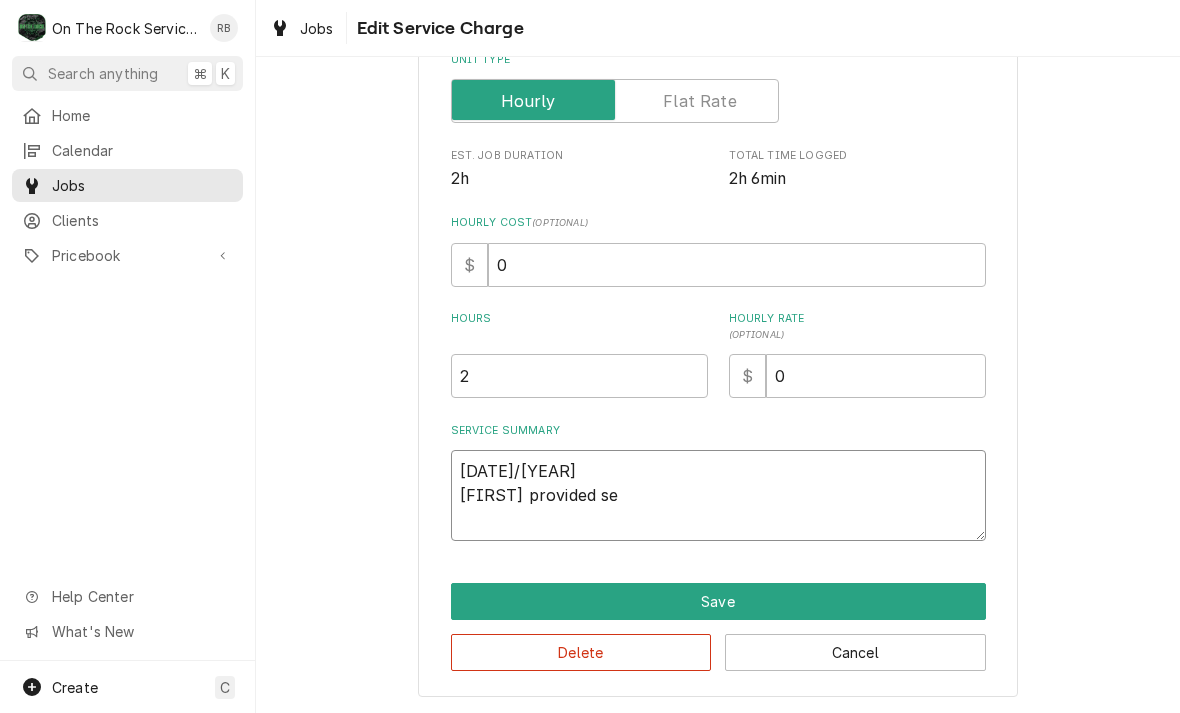 type on "5/2025
Ray provided see" 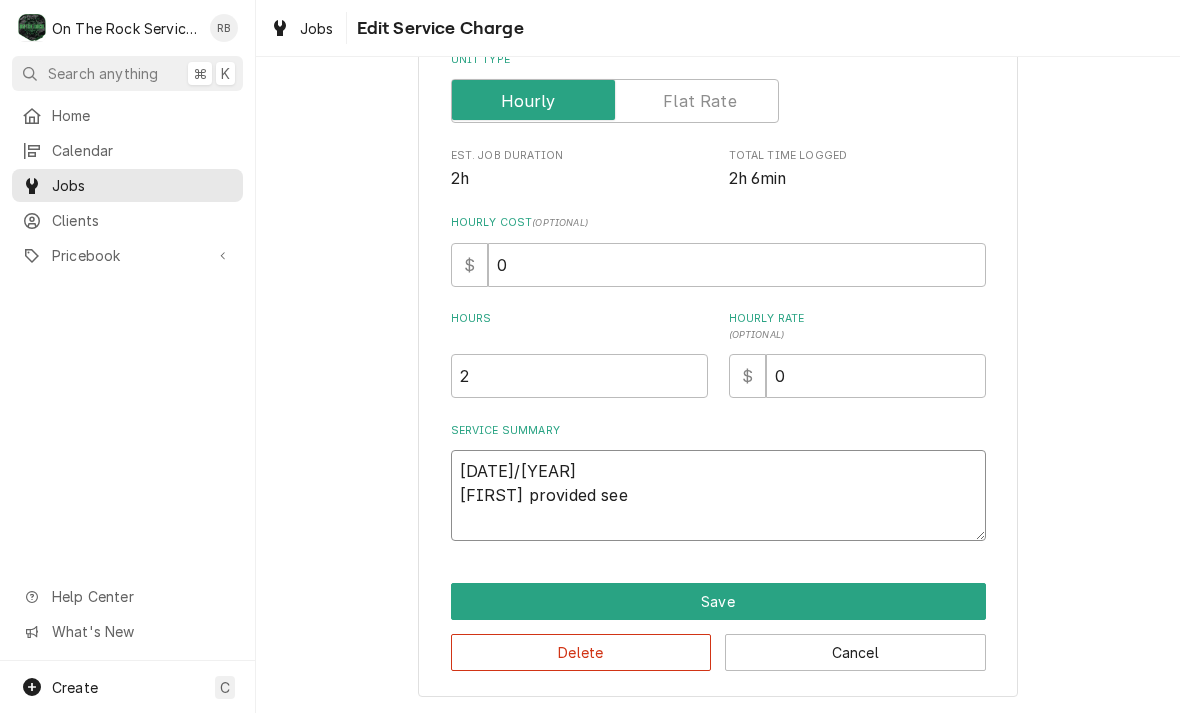 type on "x" 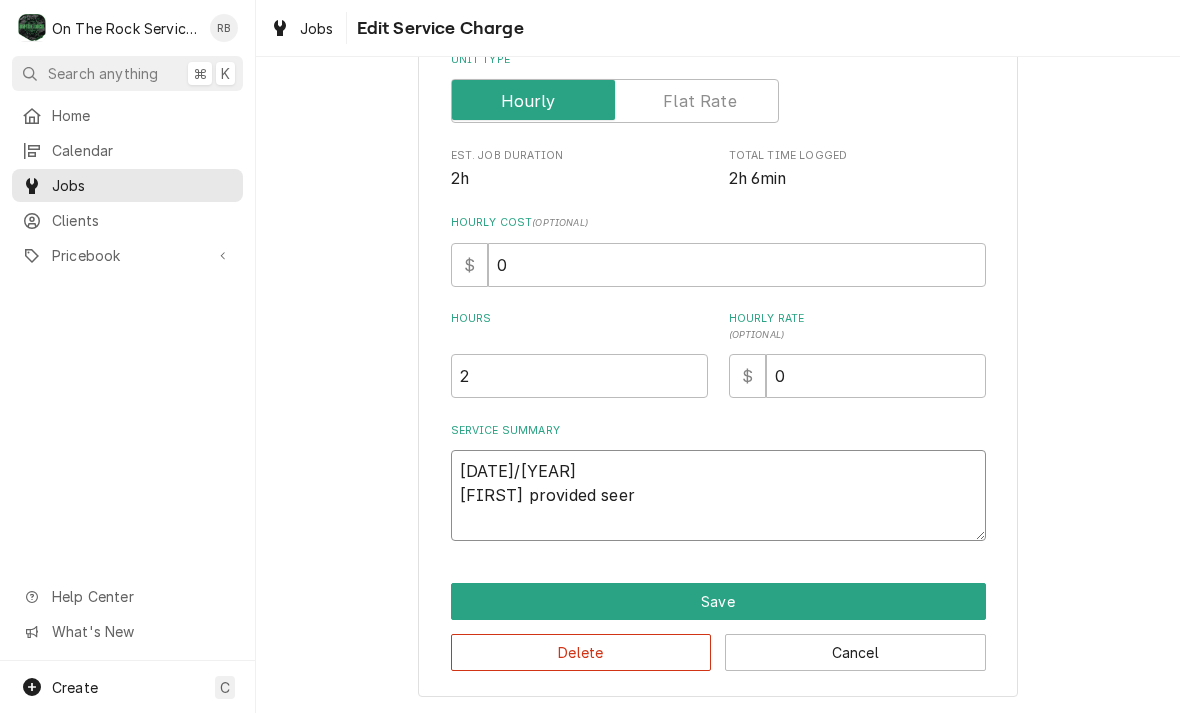 type on "x" 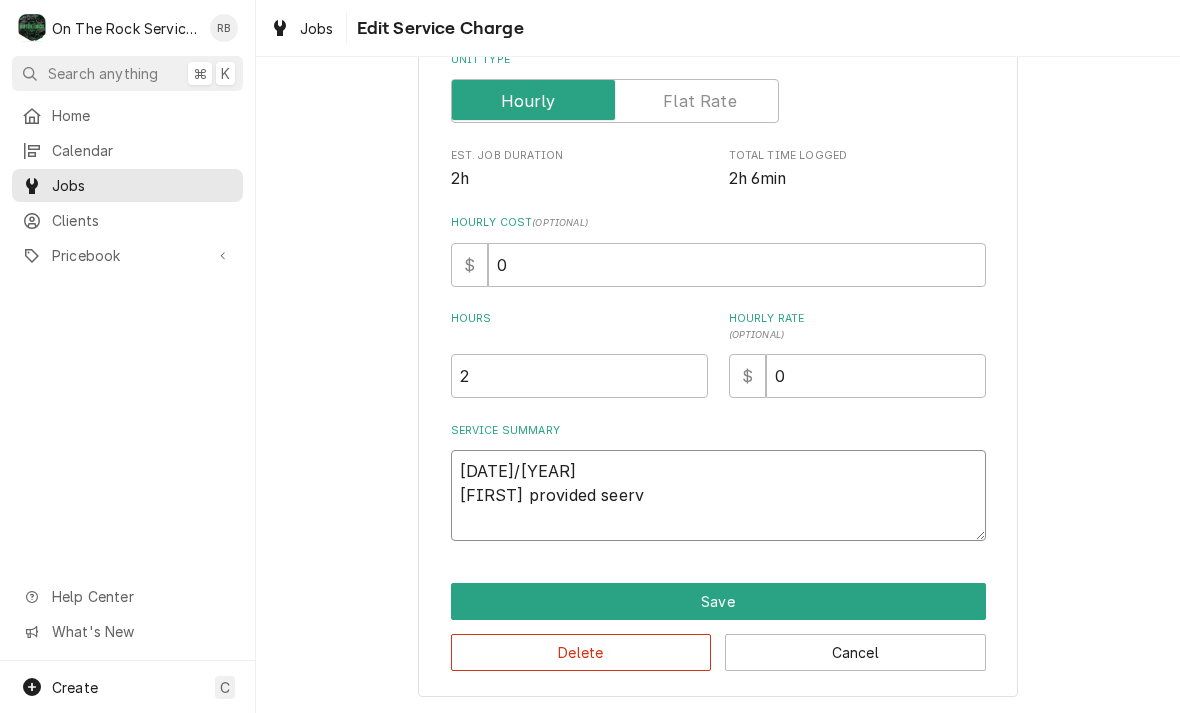type on "x" 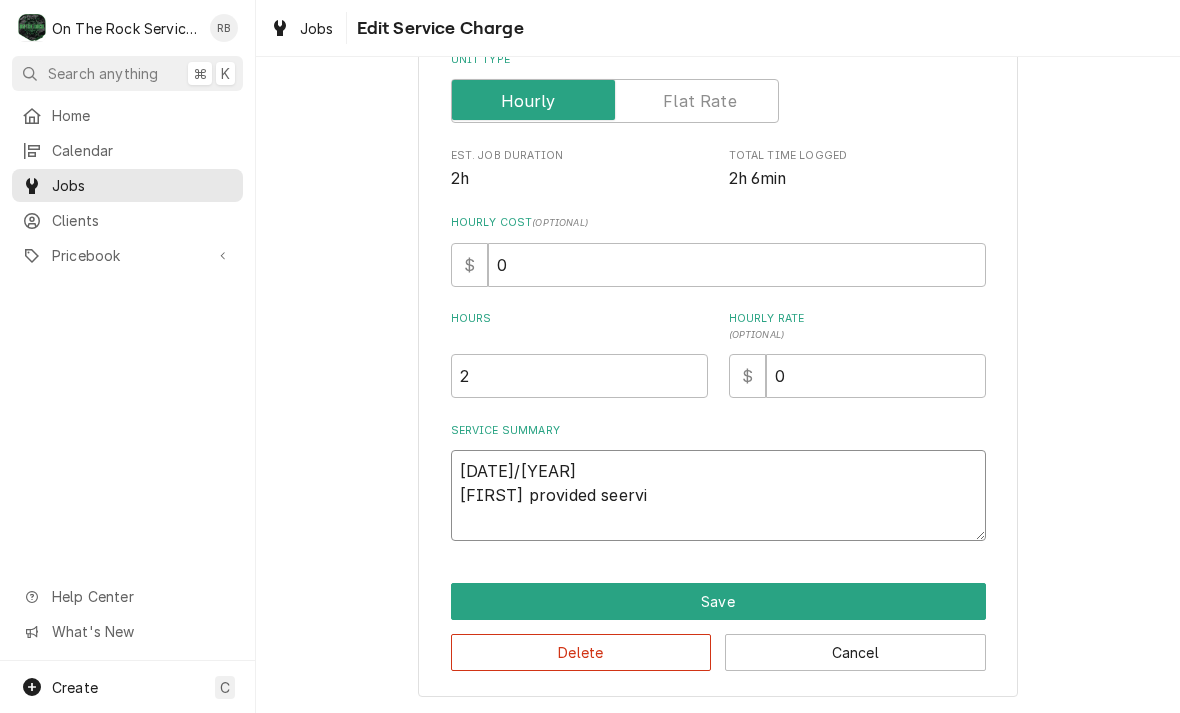 type on "x" 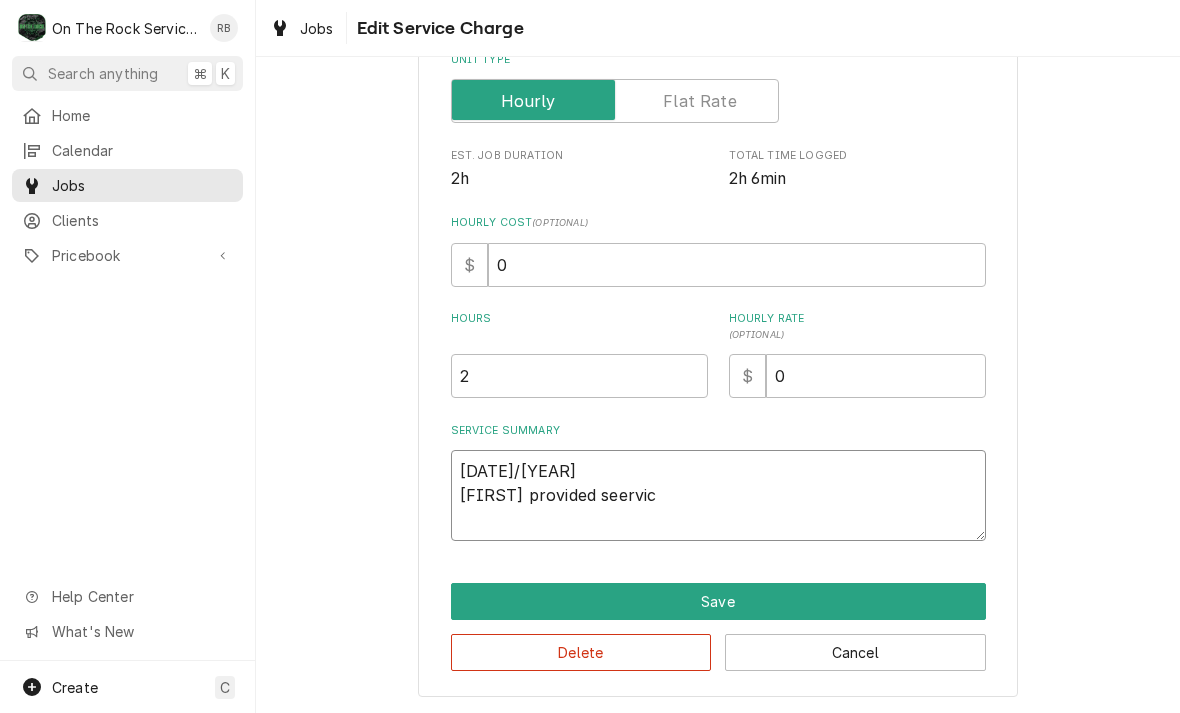 type on "x" 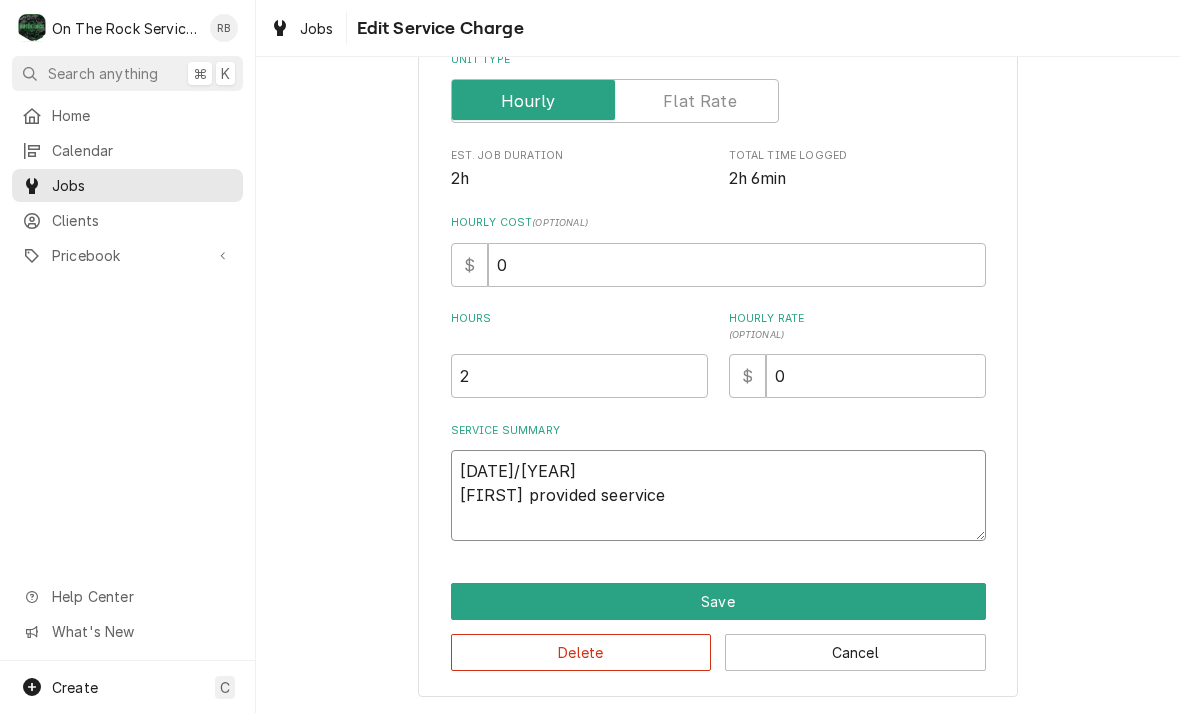 type on "x" 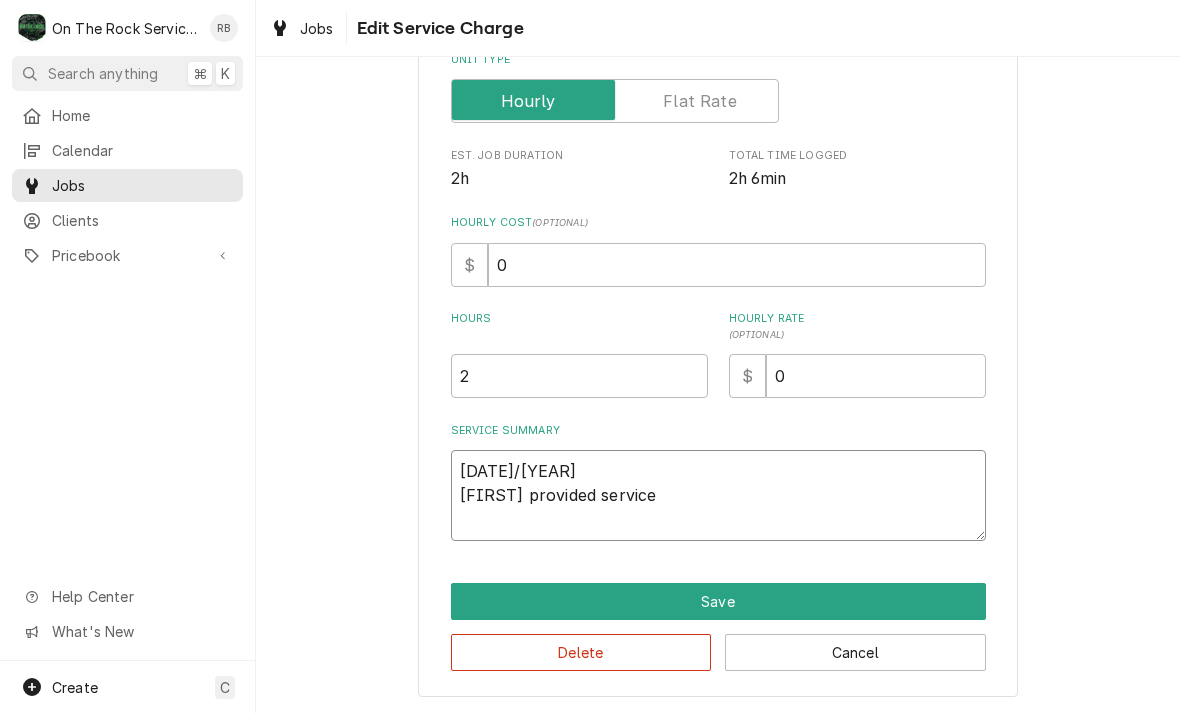 type on "x" 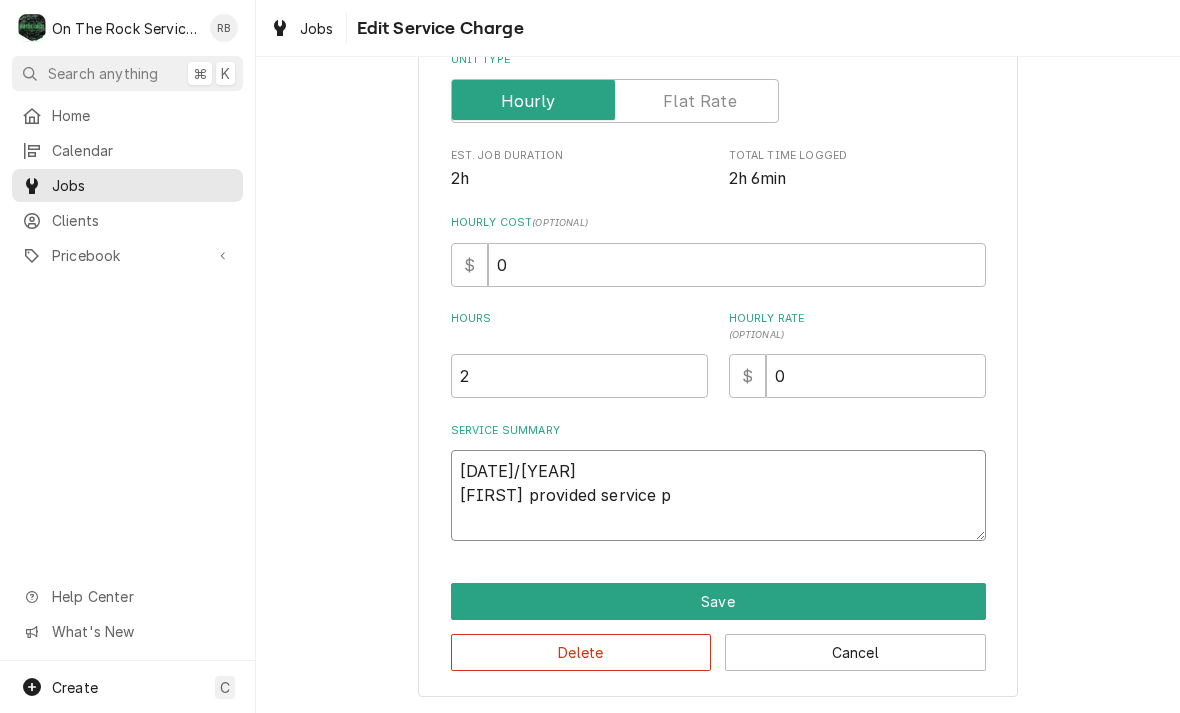 type on "x" 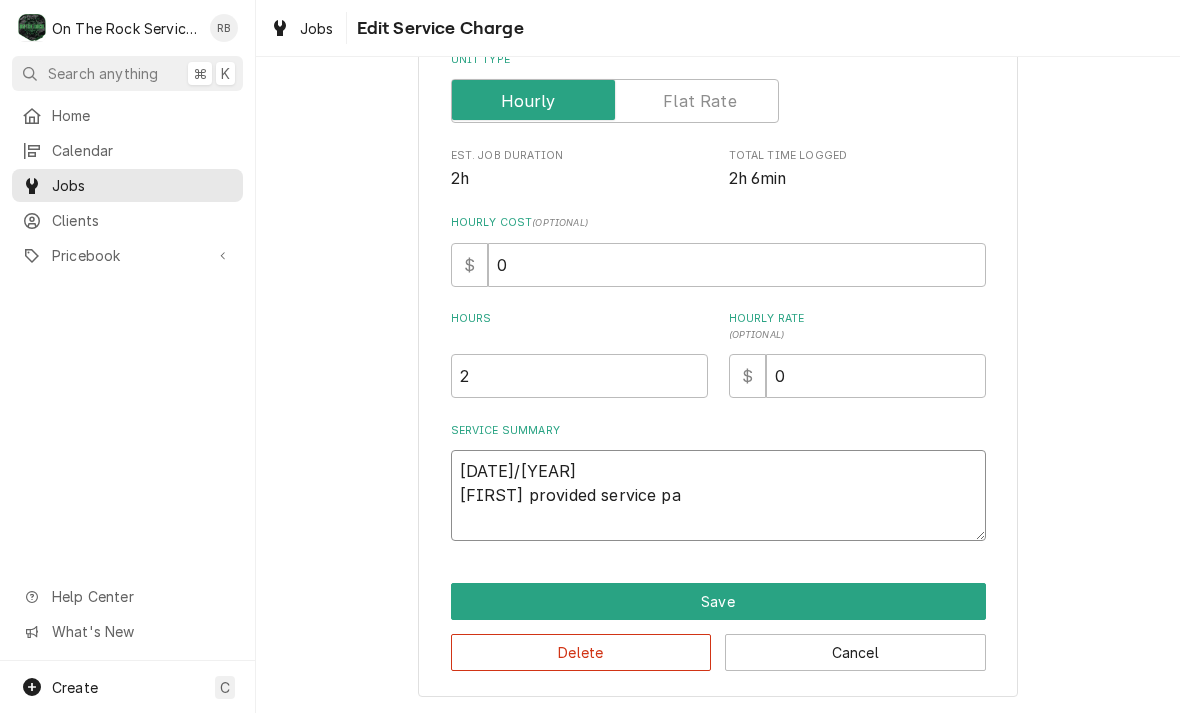 type on "x" 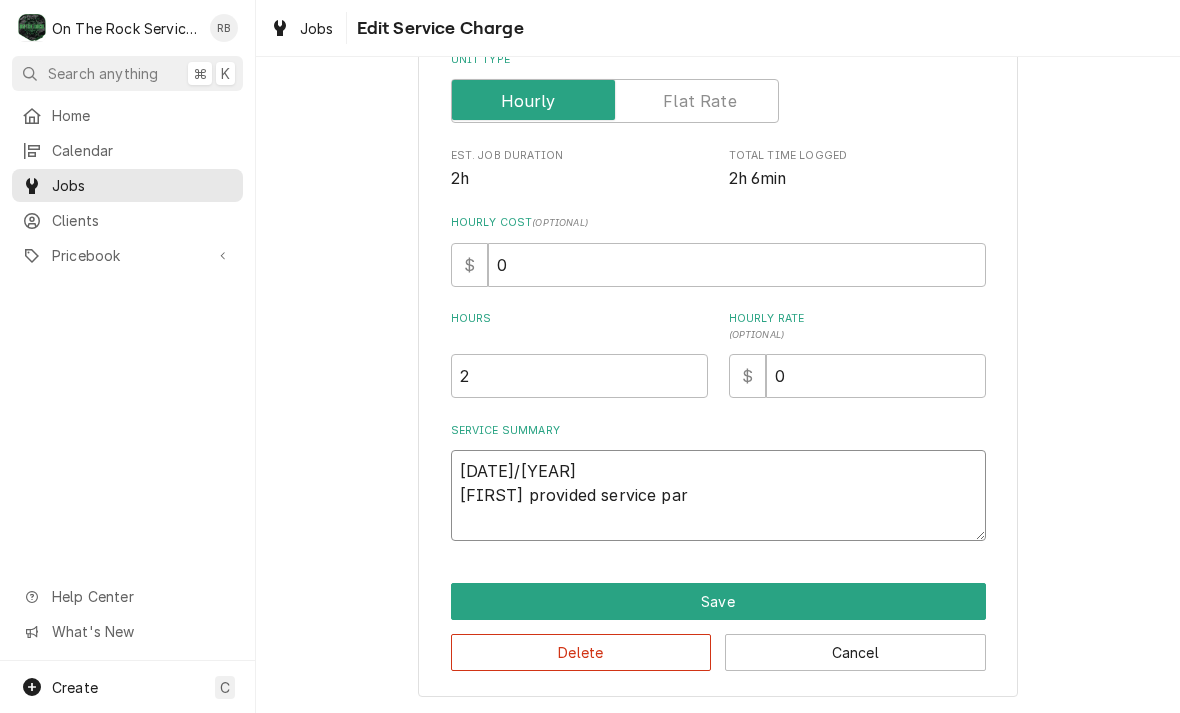 type on "x" 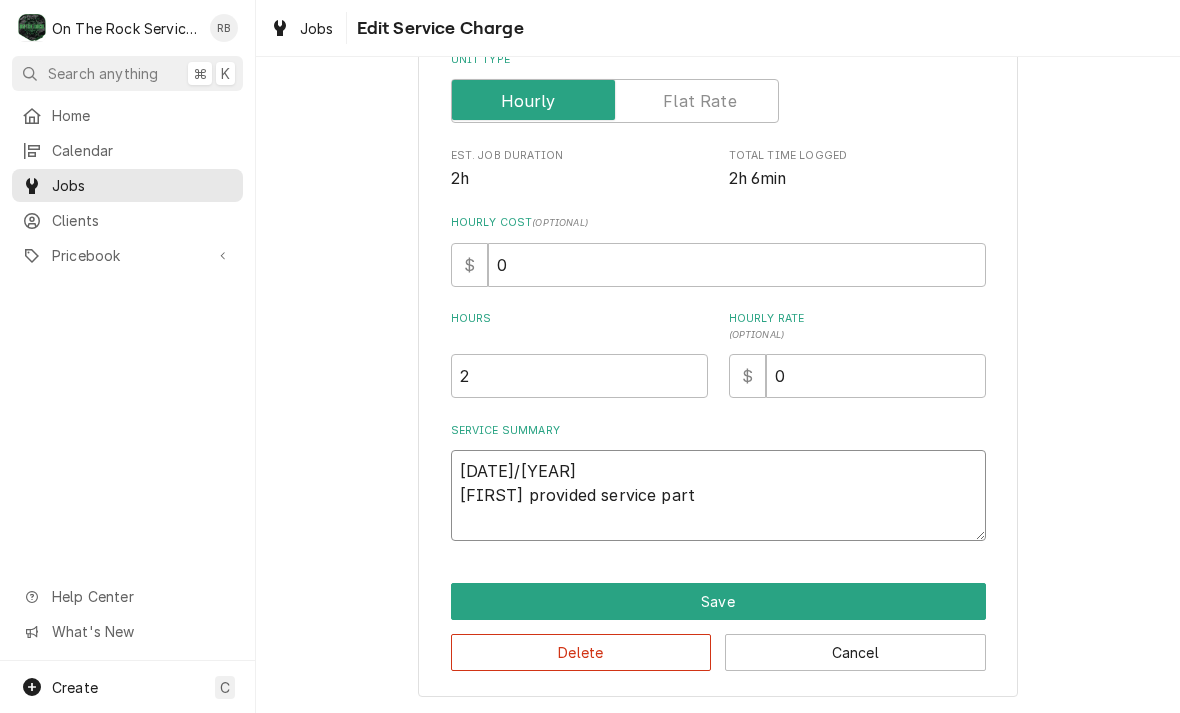 type on "x" 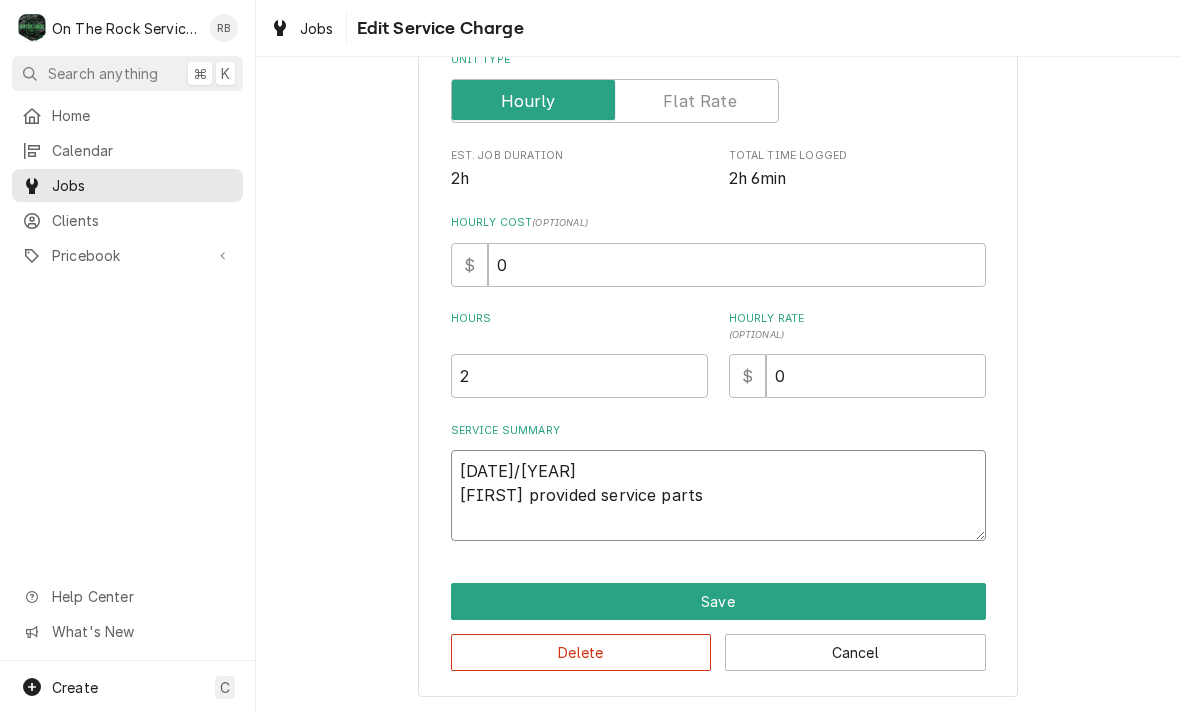 type on "x" 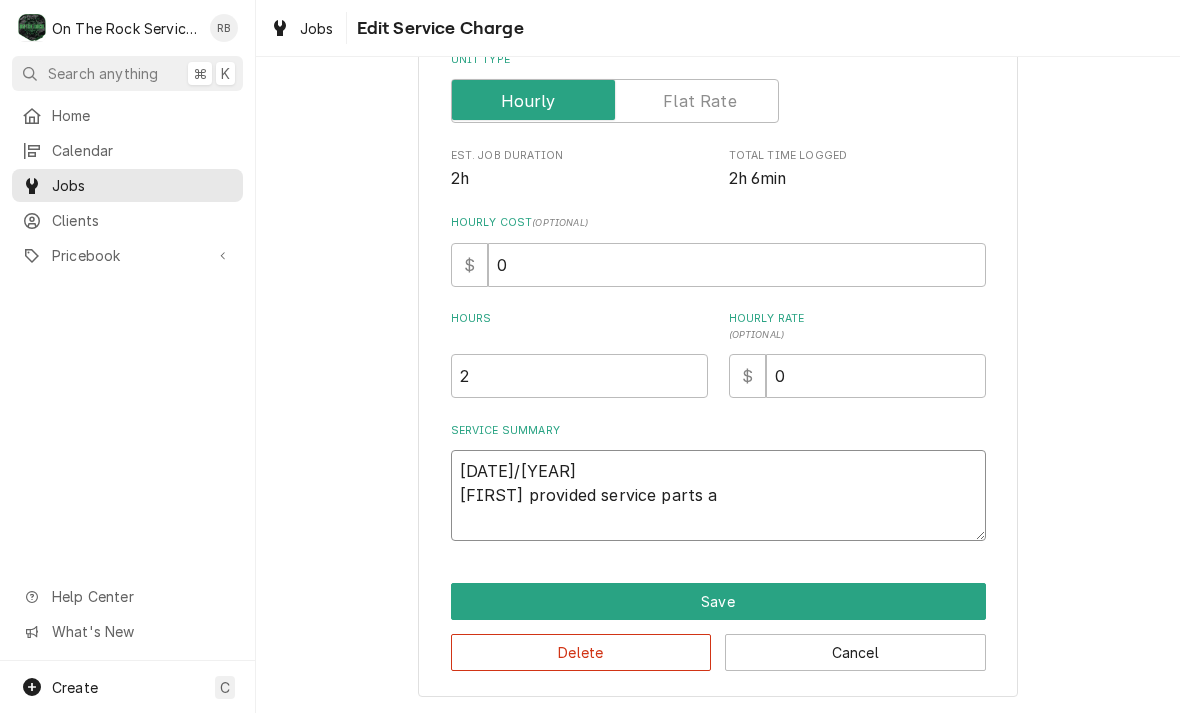 type on "x" 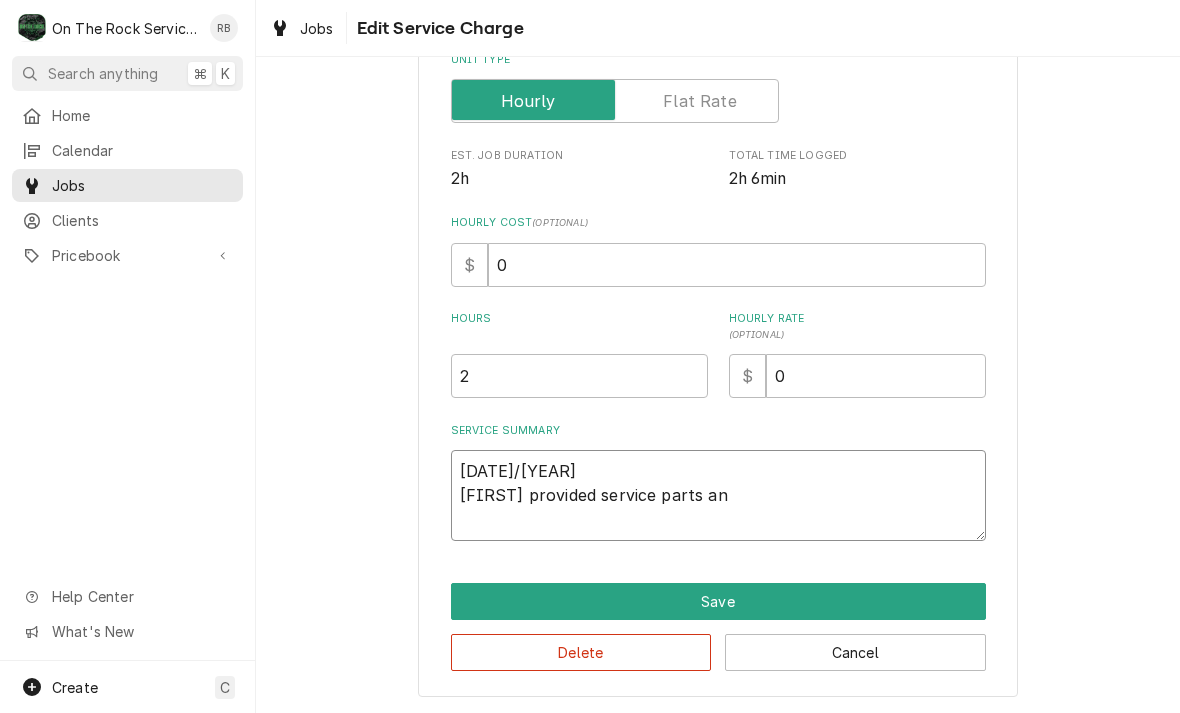 type on "5/2025
Ray provided service parts and" 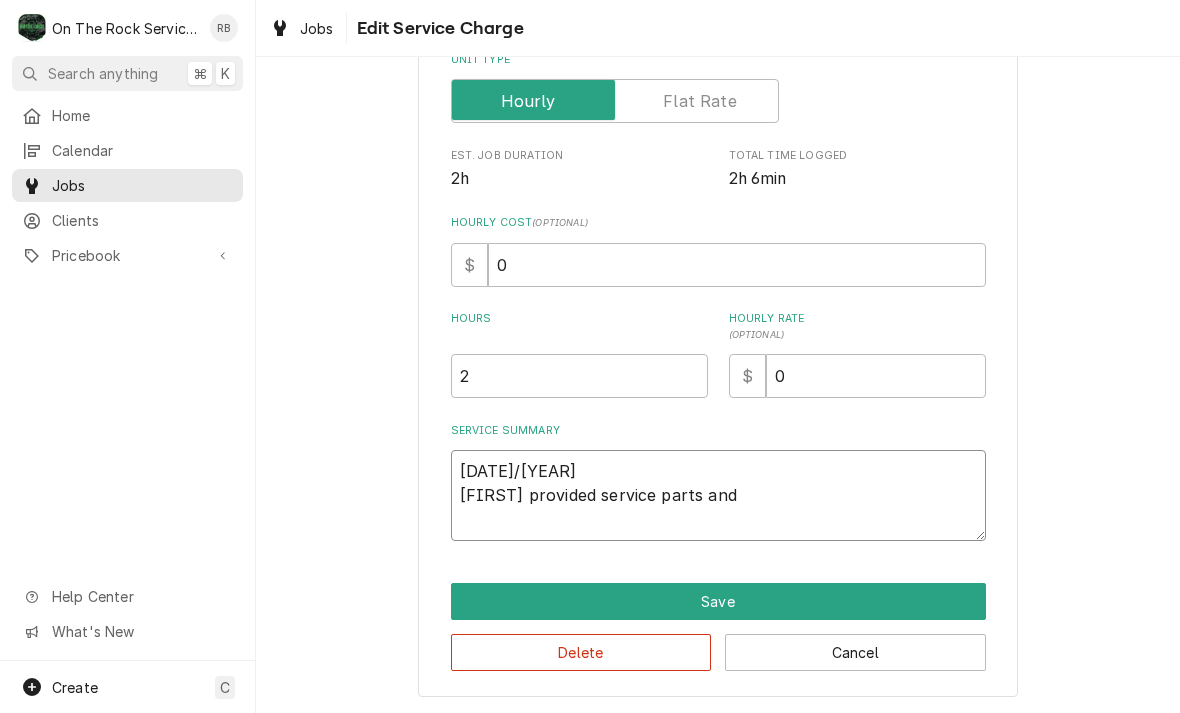 type on "x" 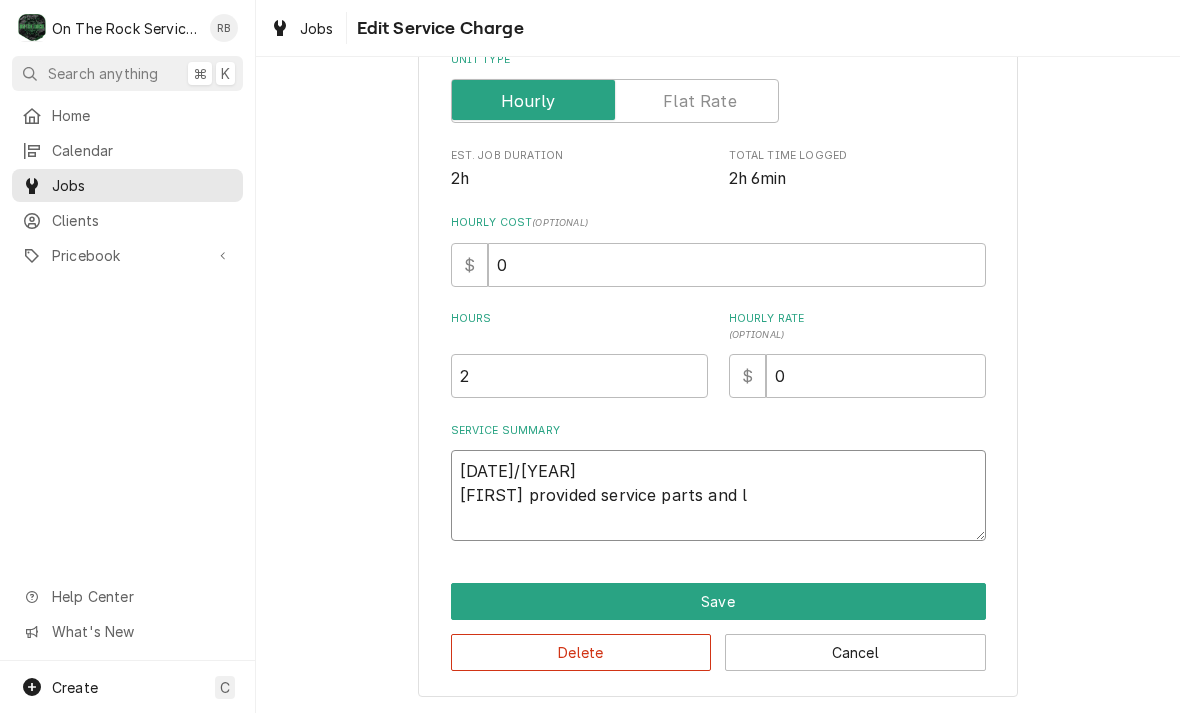 type on "x" 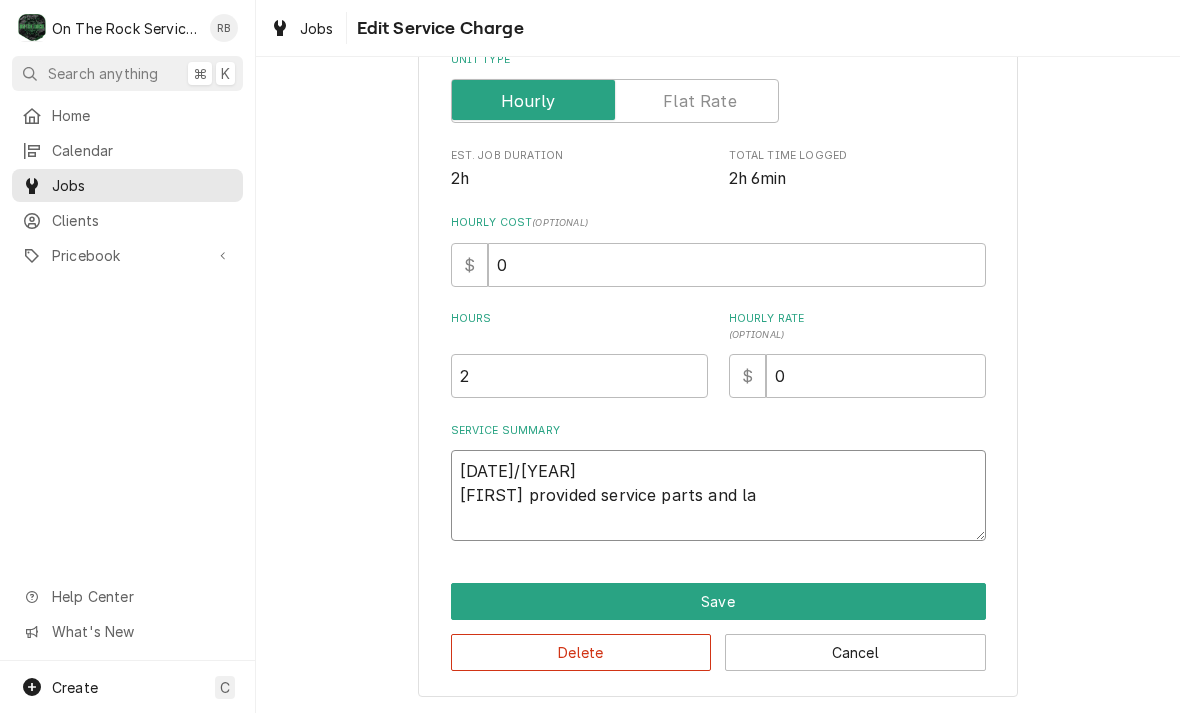 type on "x" 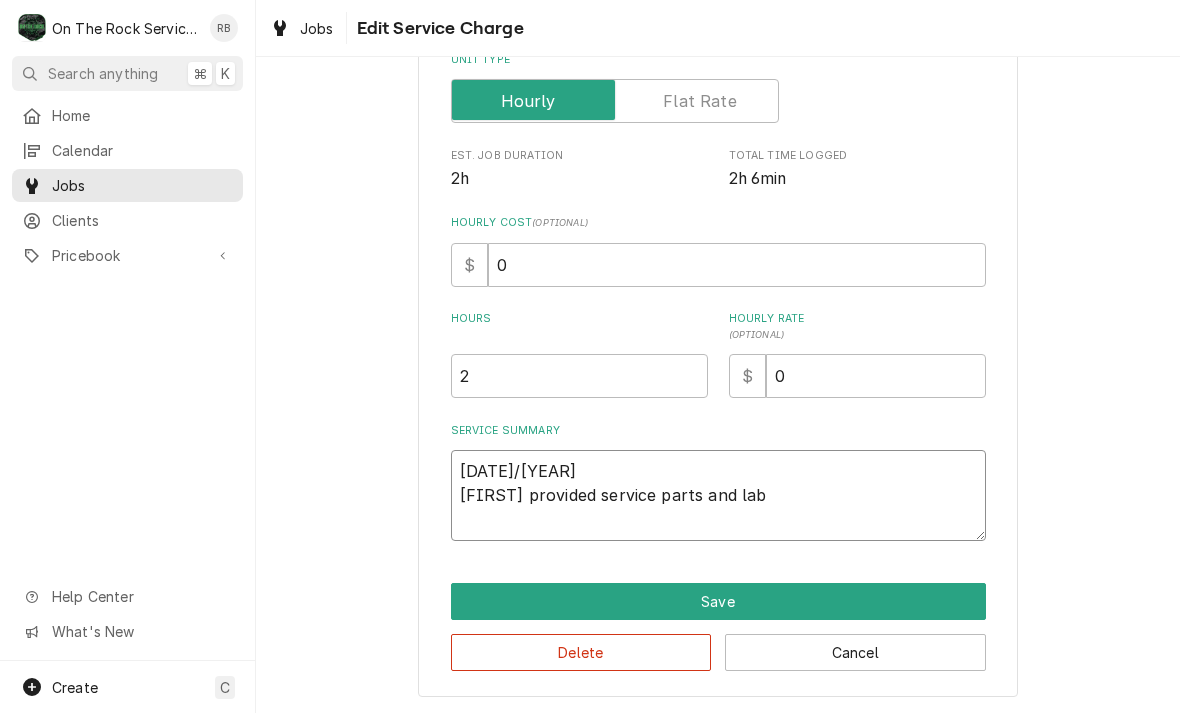 type on "x" 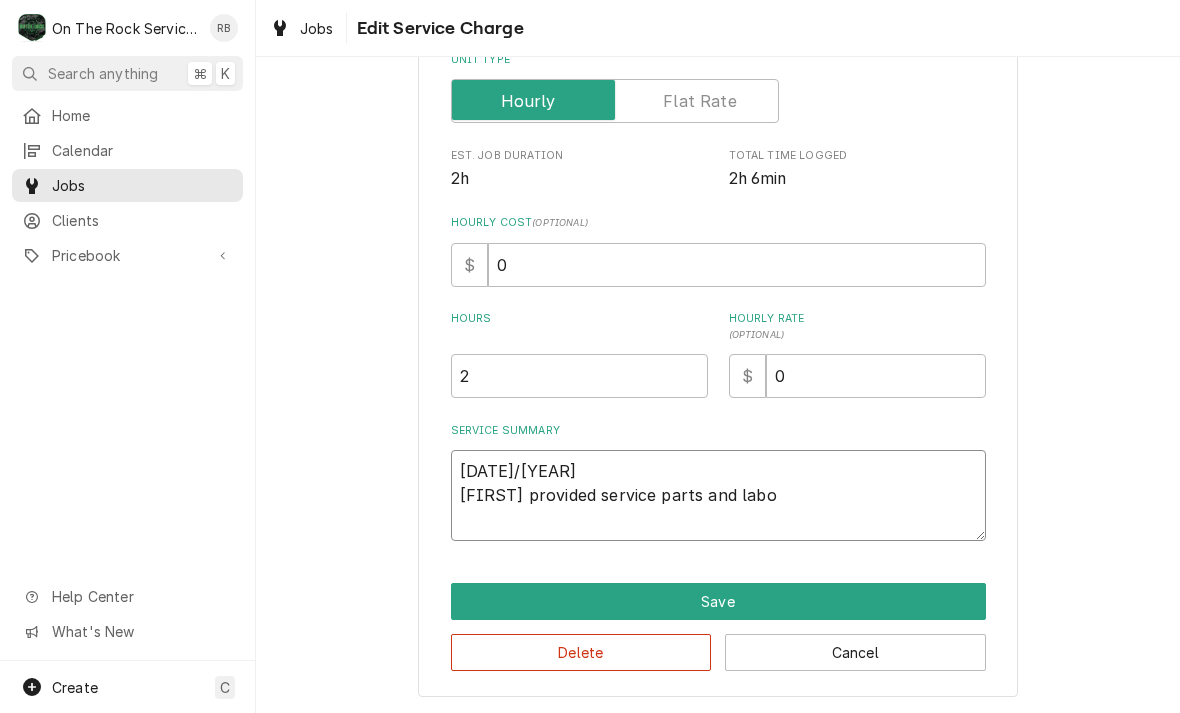 type on "x" 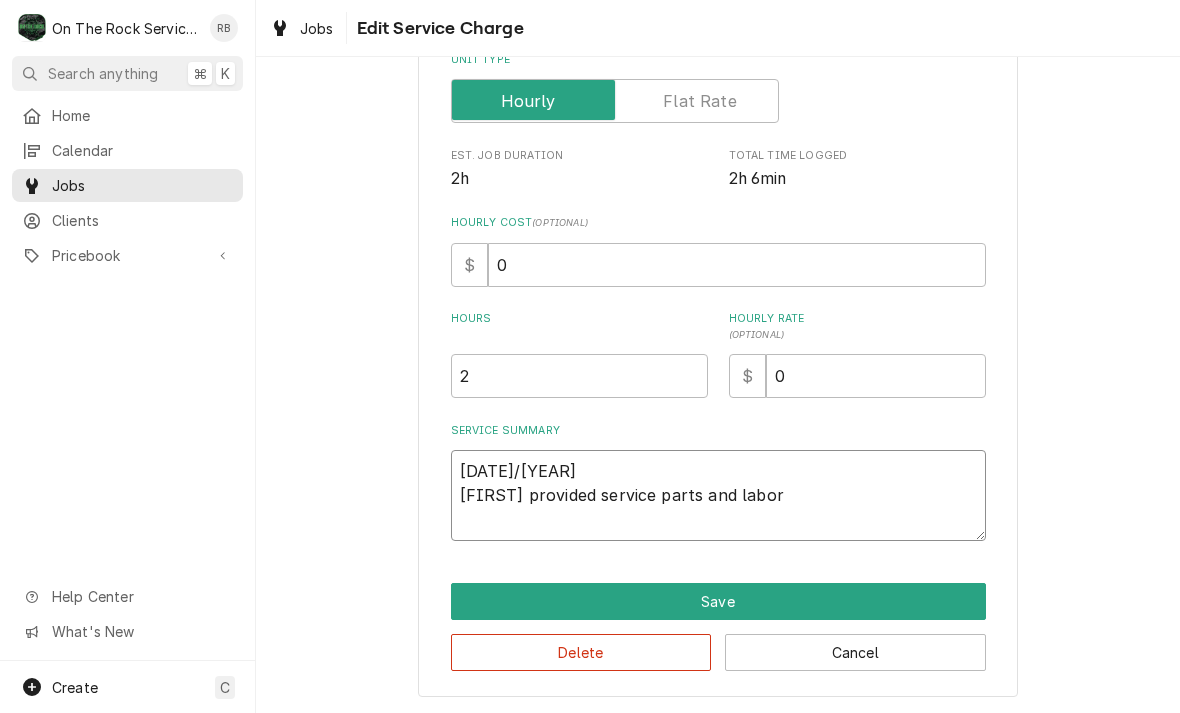 type on "x" 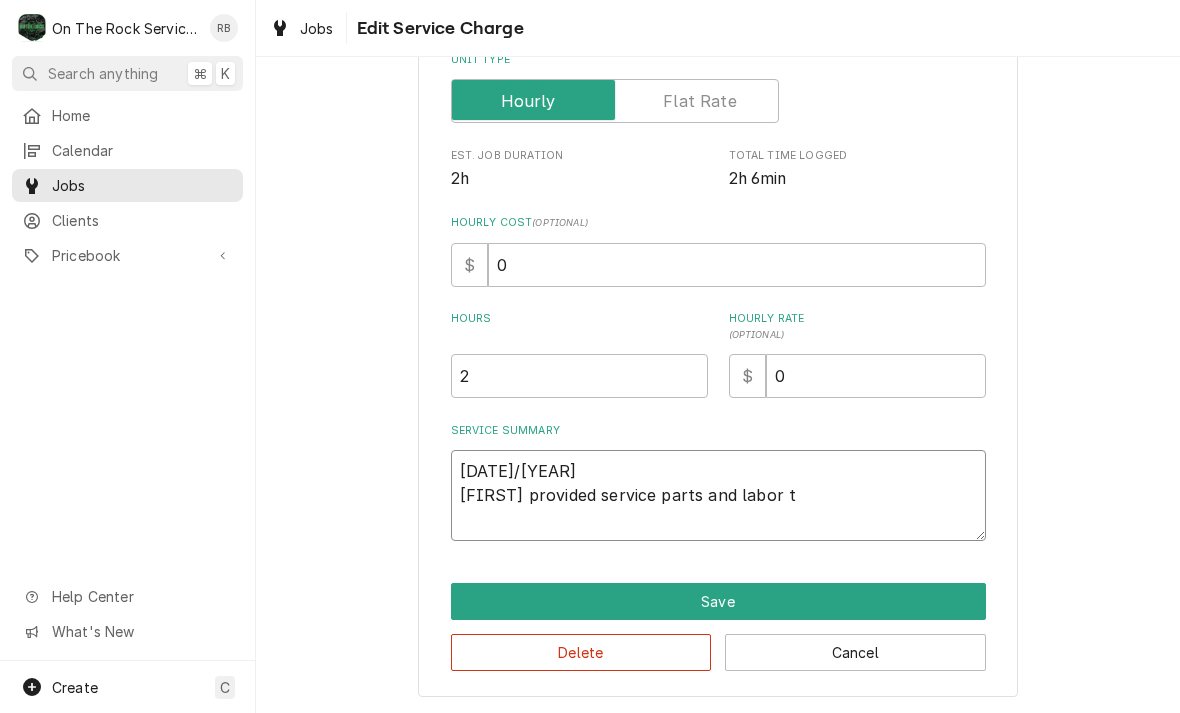 type on "x" 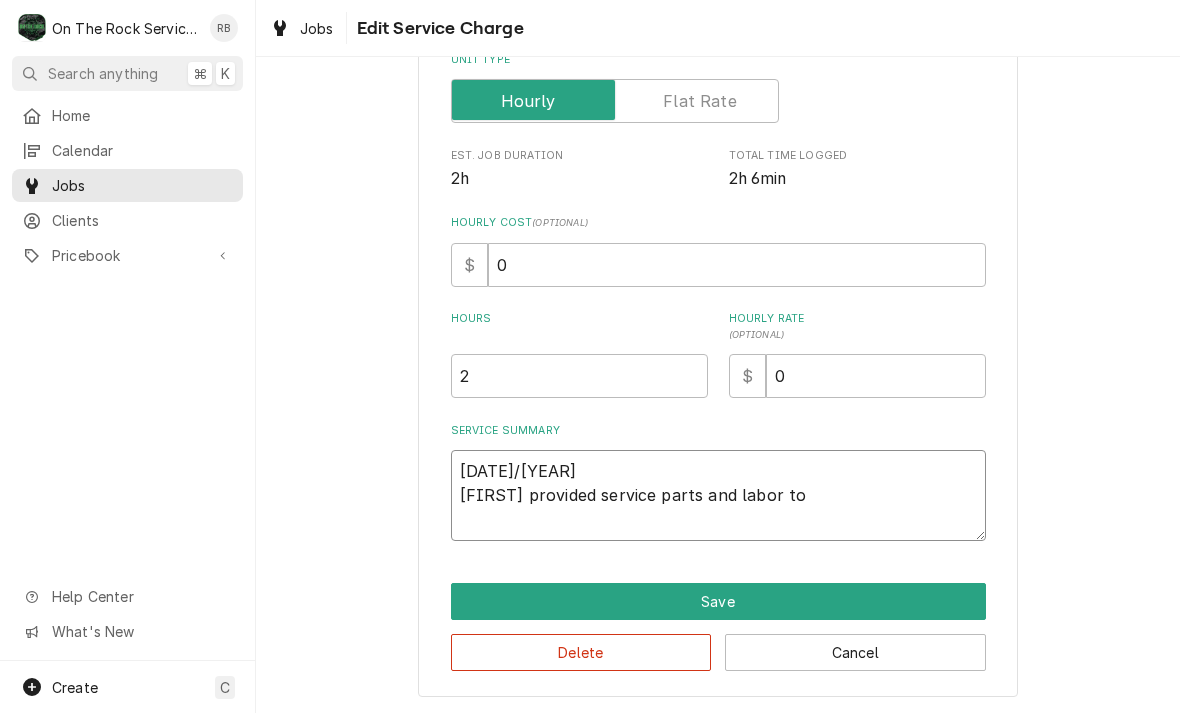 type on "x" 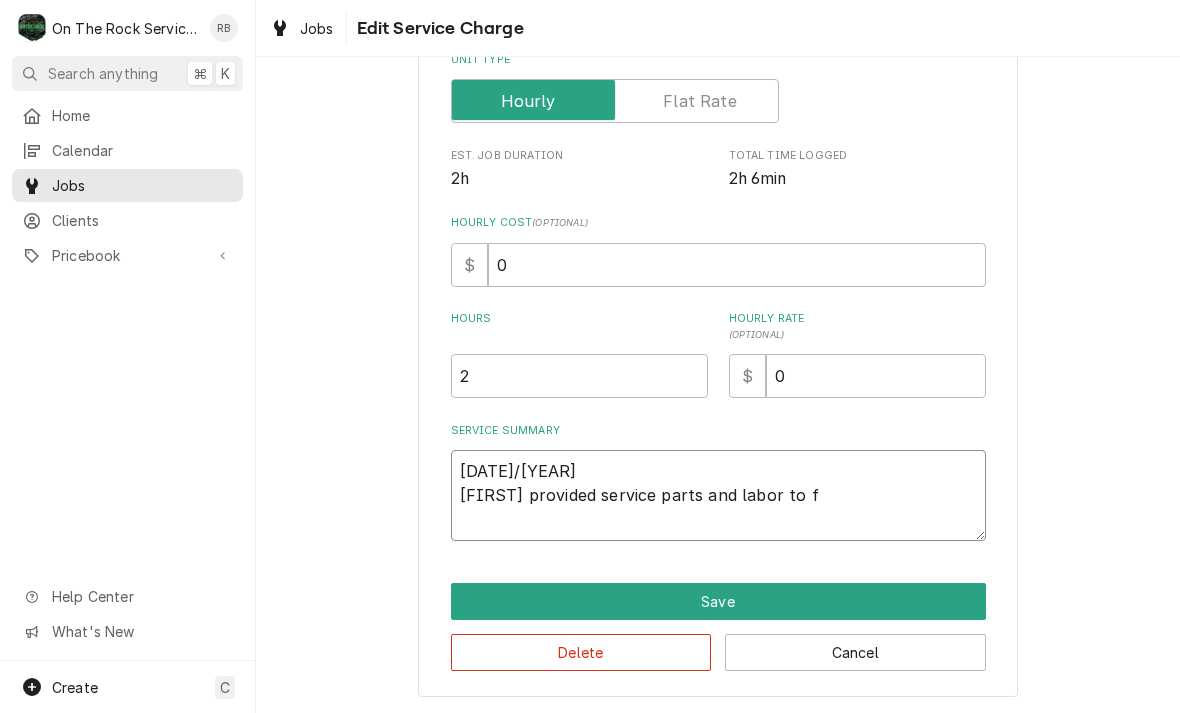 type on "x" 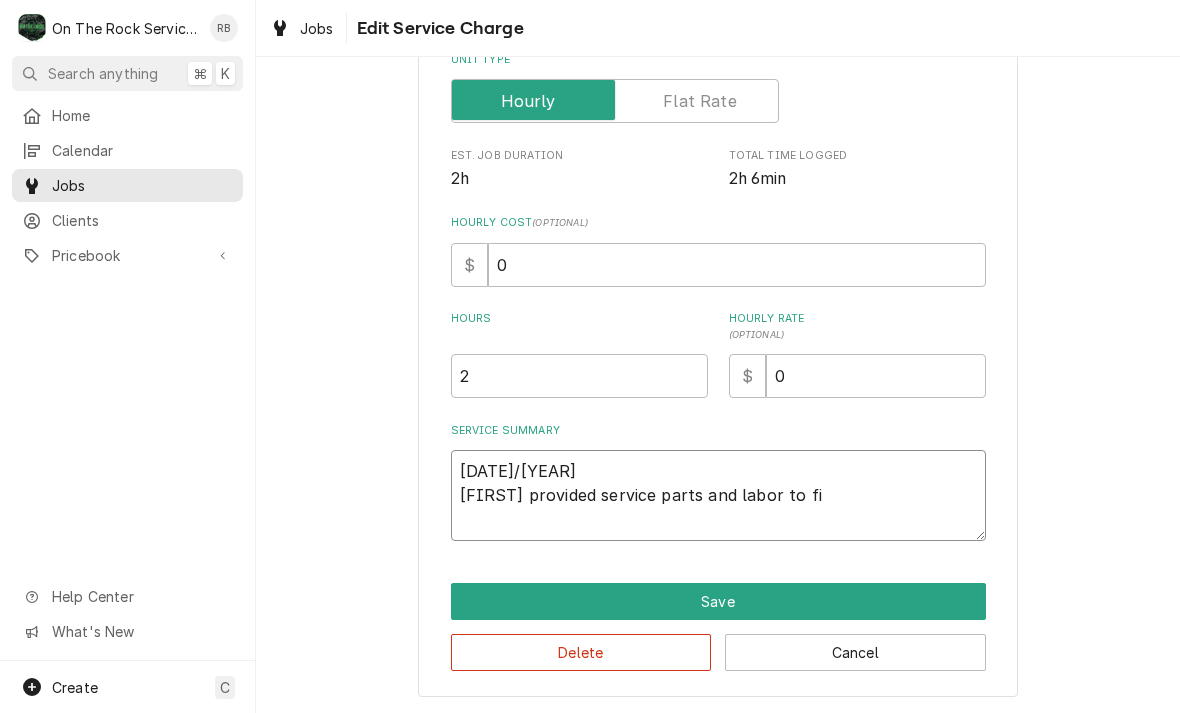 type on "x" 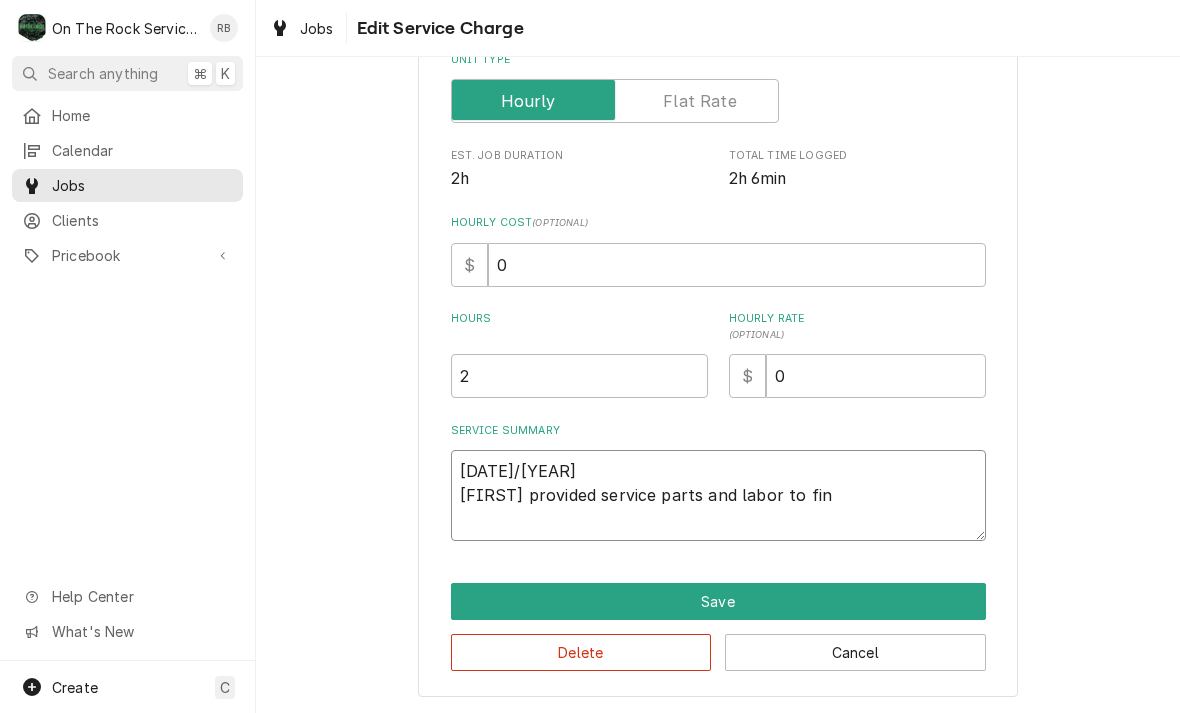 type on "x" 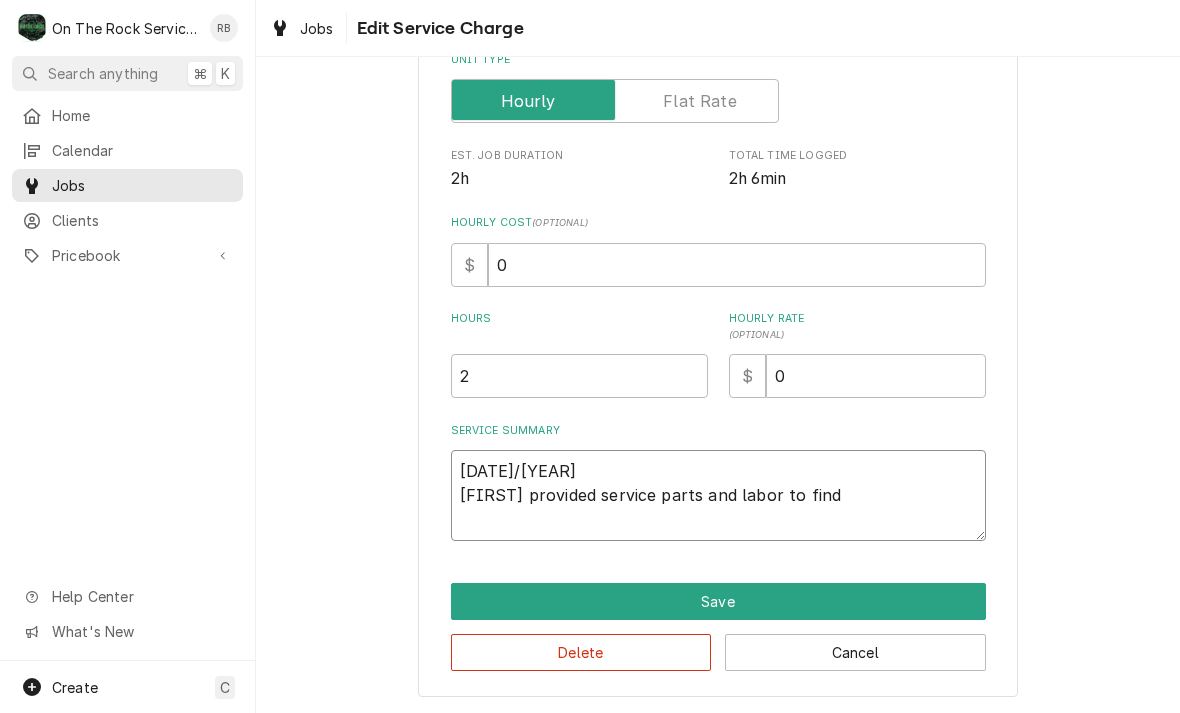 type on "x" 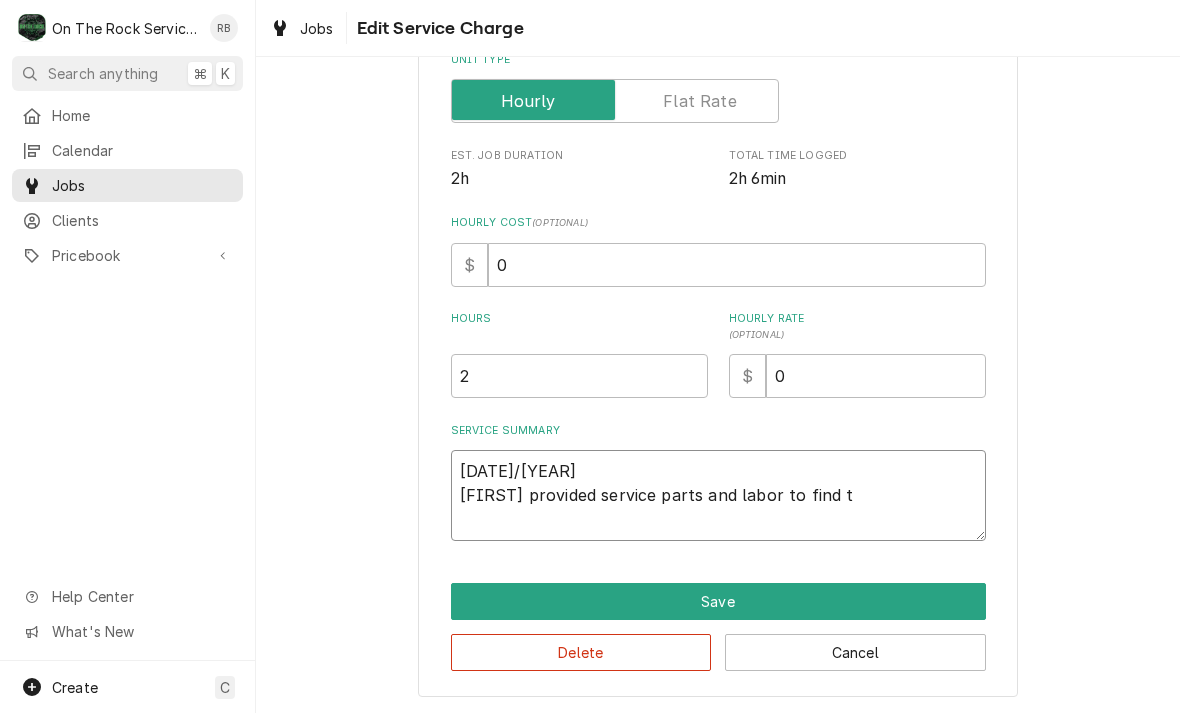 type on "x" 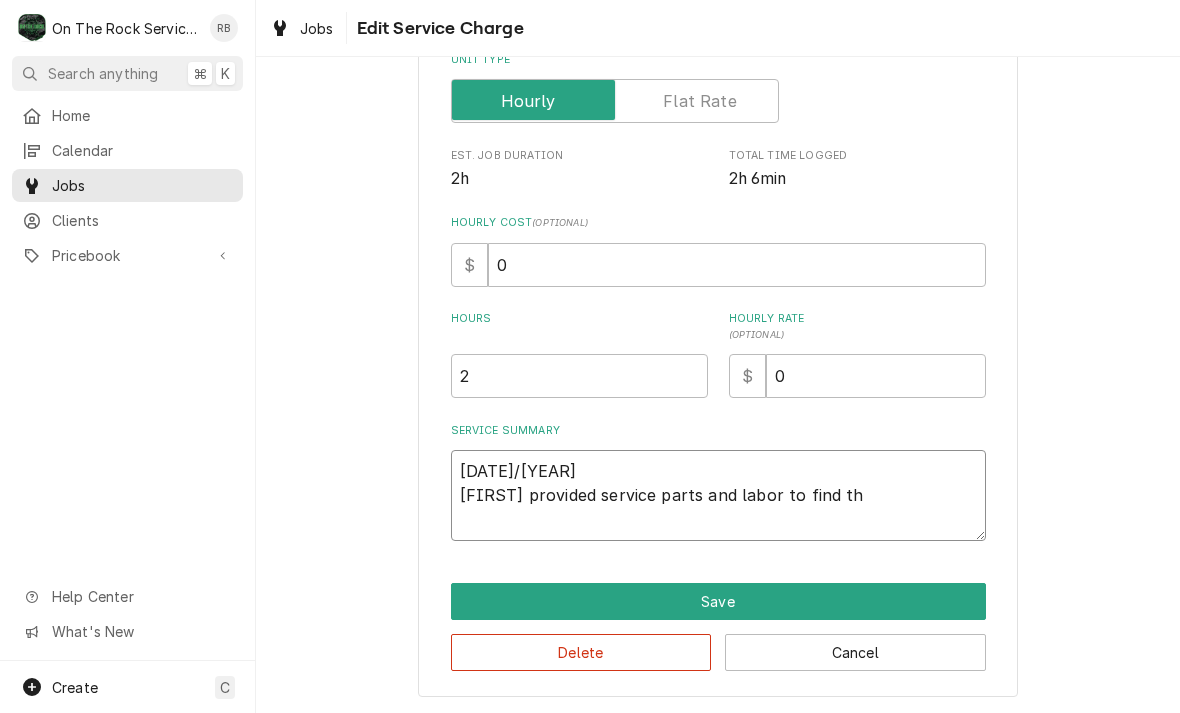 type on "x" 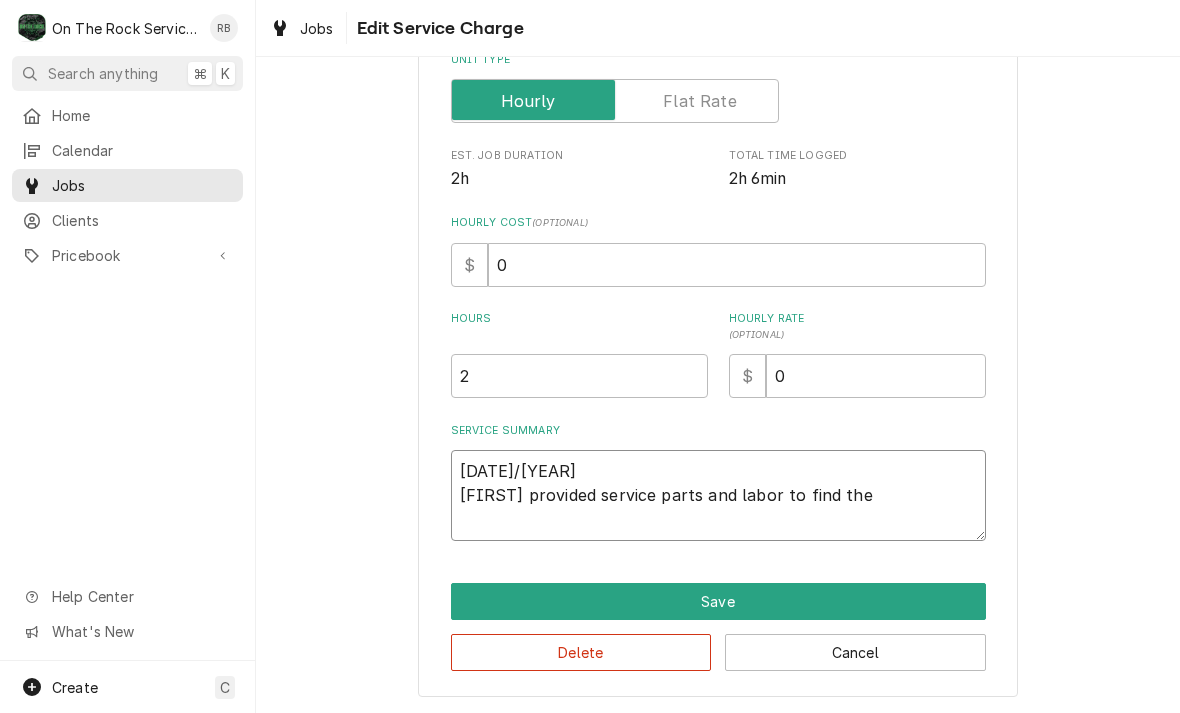 type on "x" 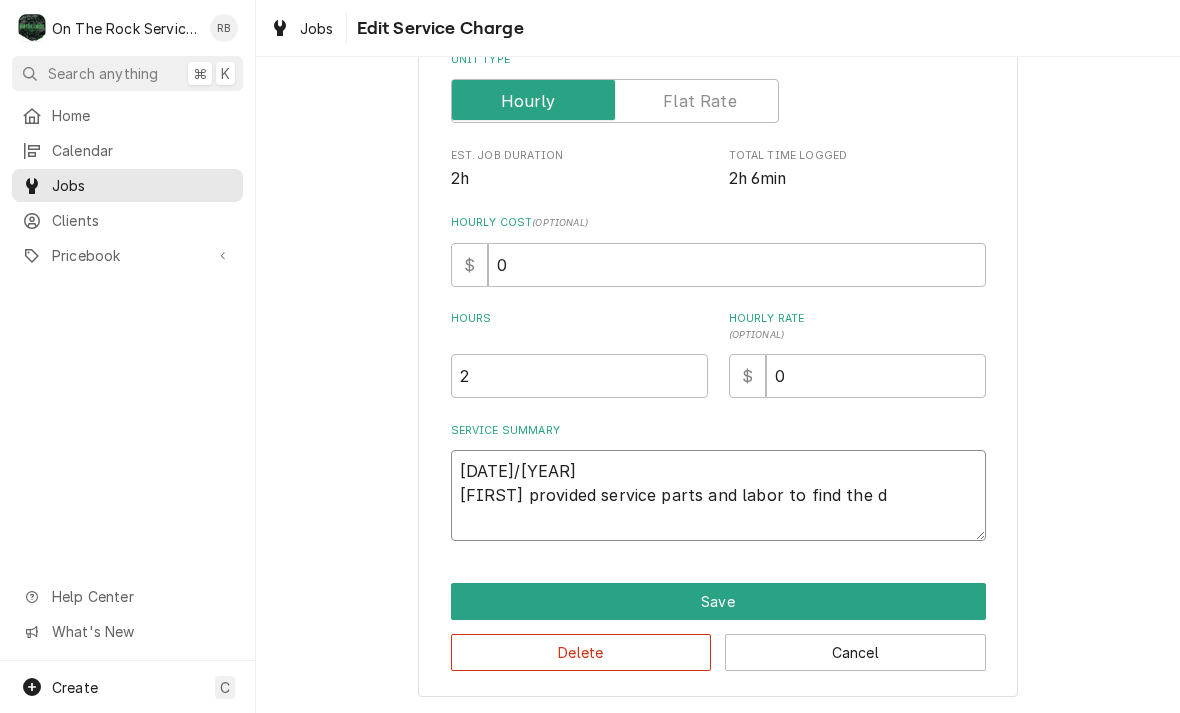 type on "x" 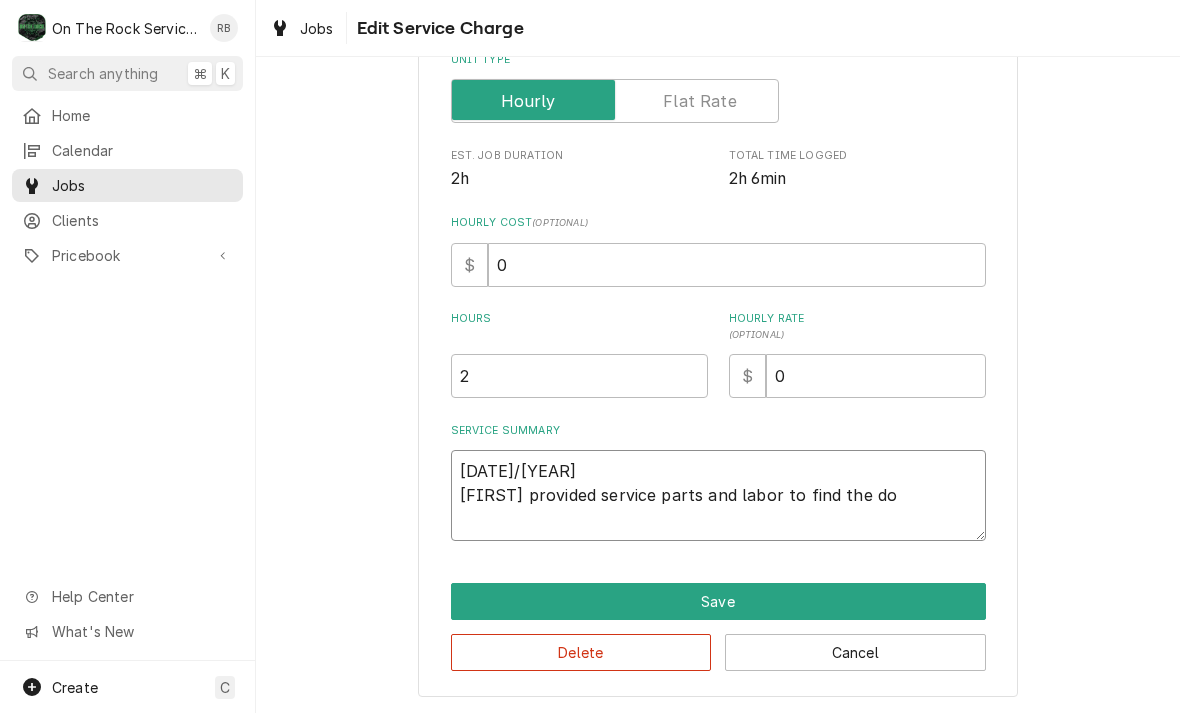 type on "x" 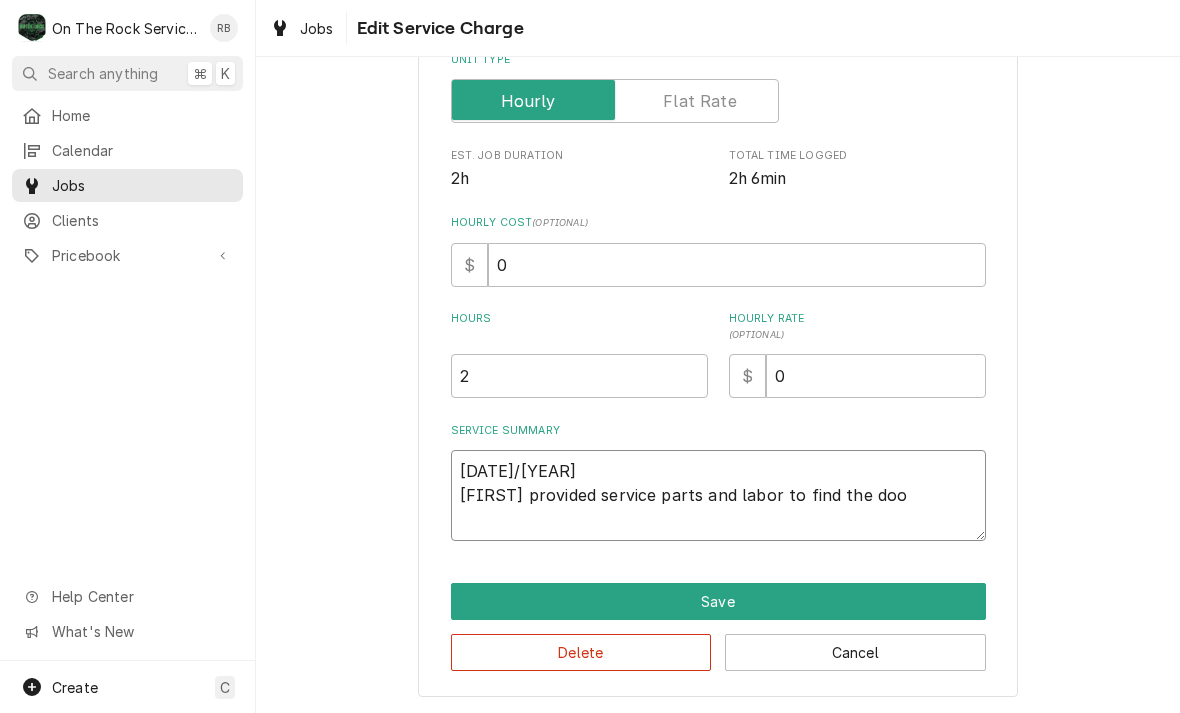 type on "x" 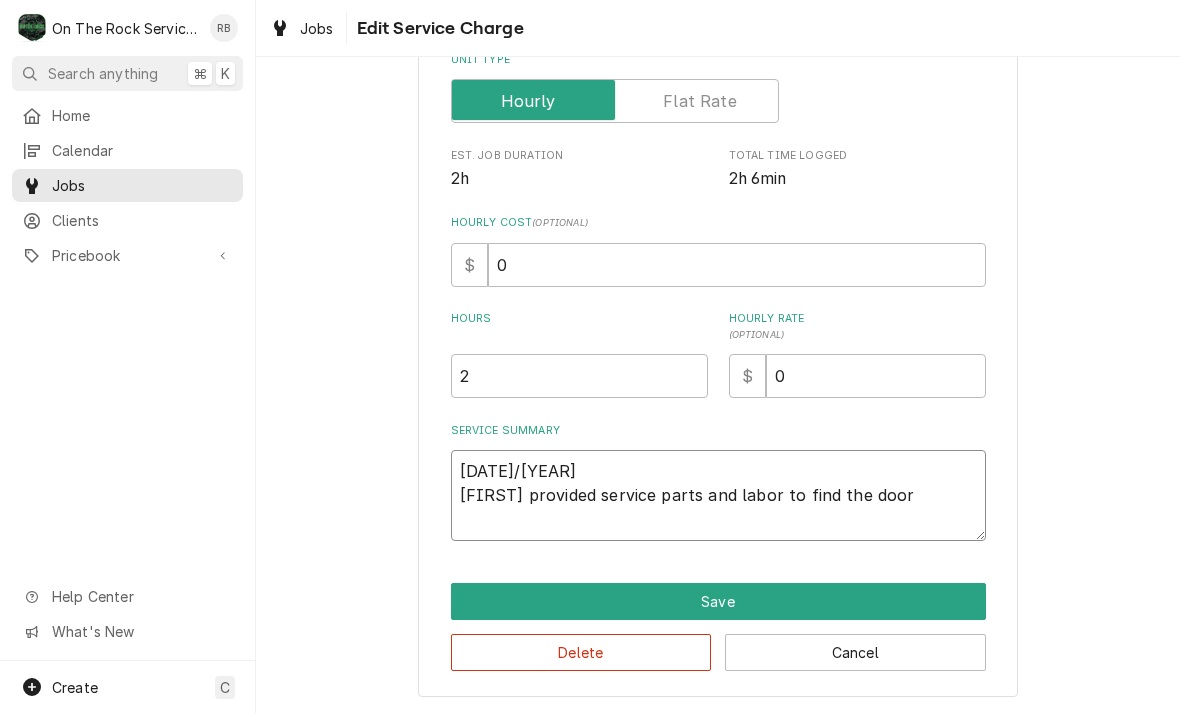 type on "x" 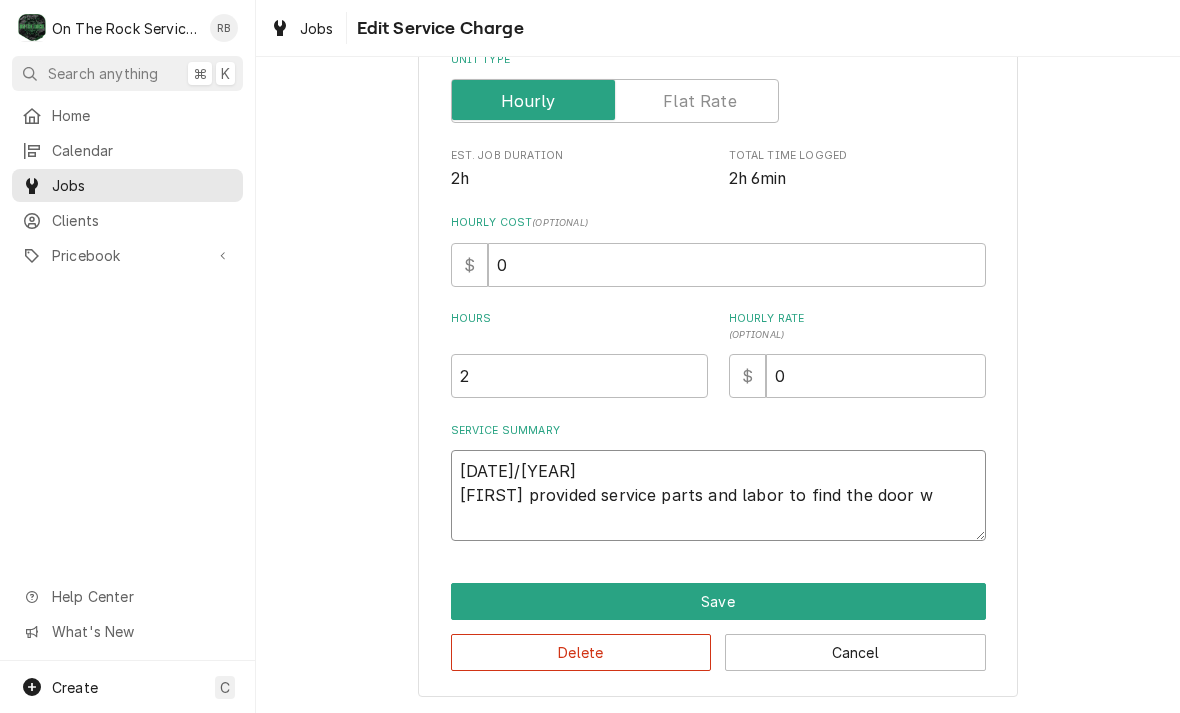 type on "x" 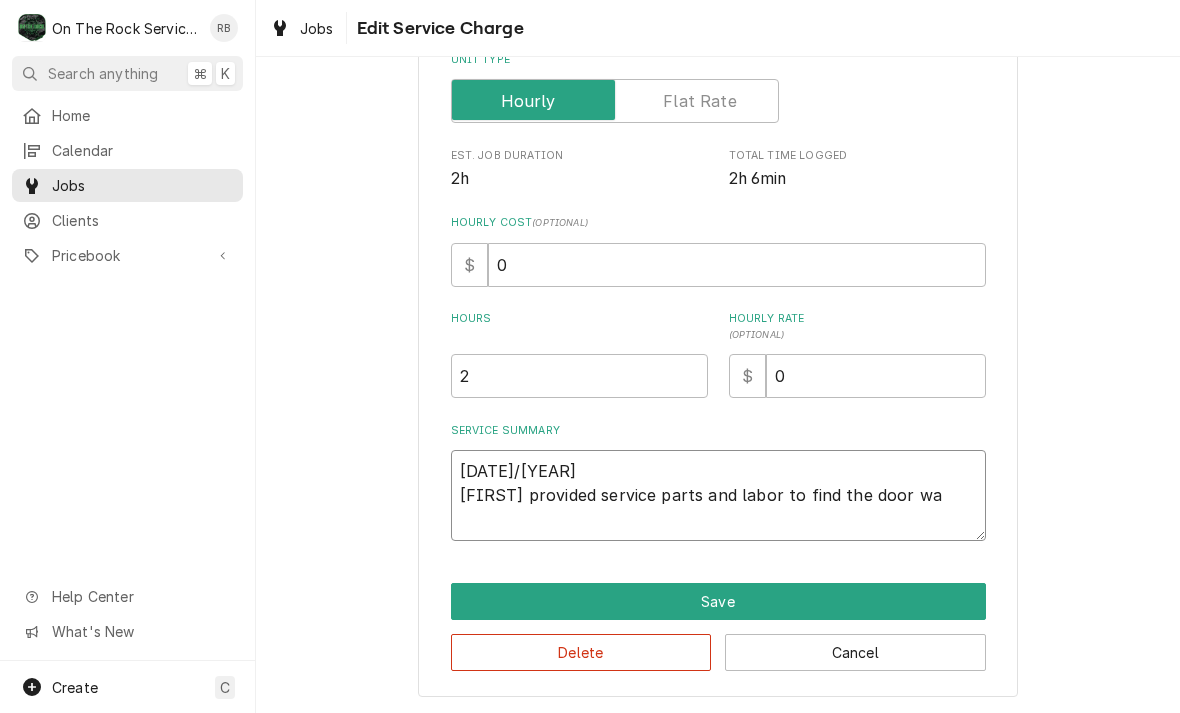type on "x" 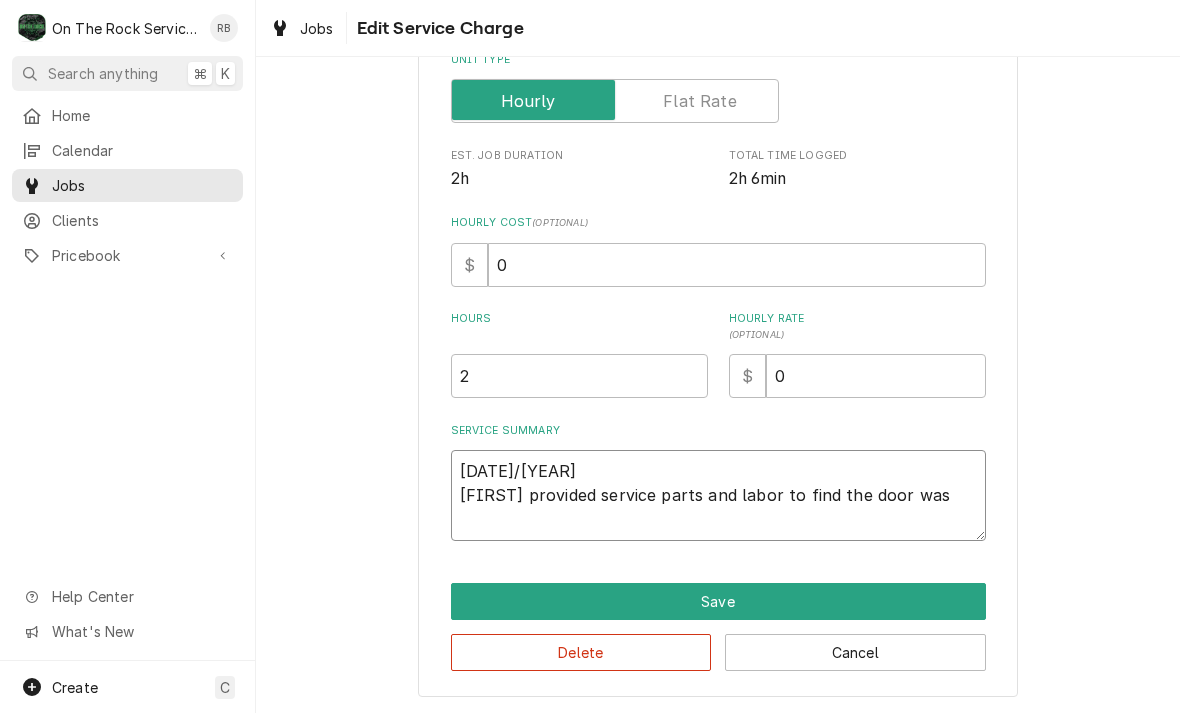 type on "x" 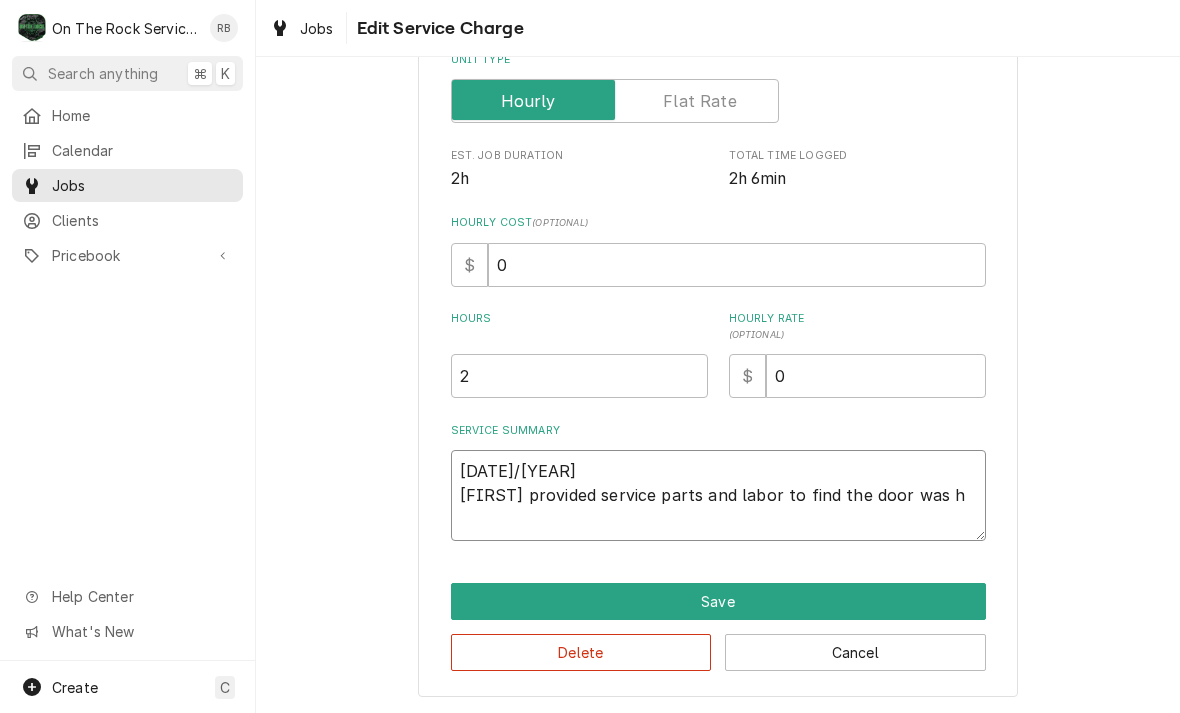 type on "x" 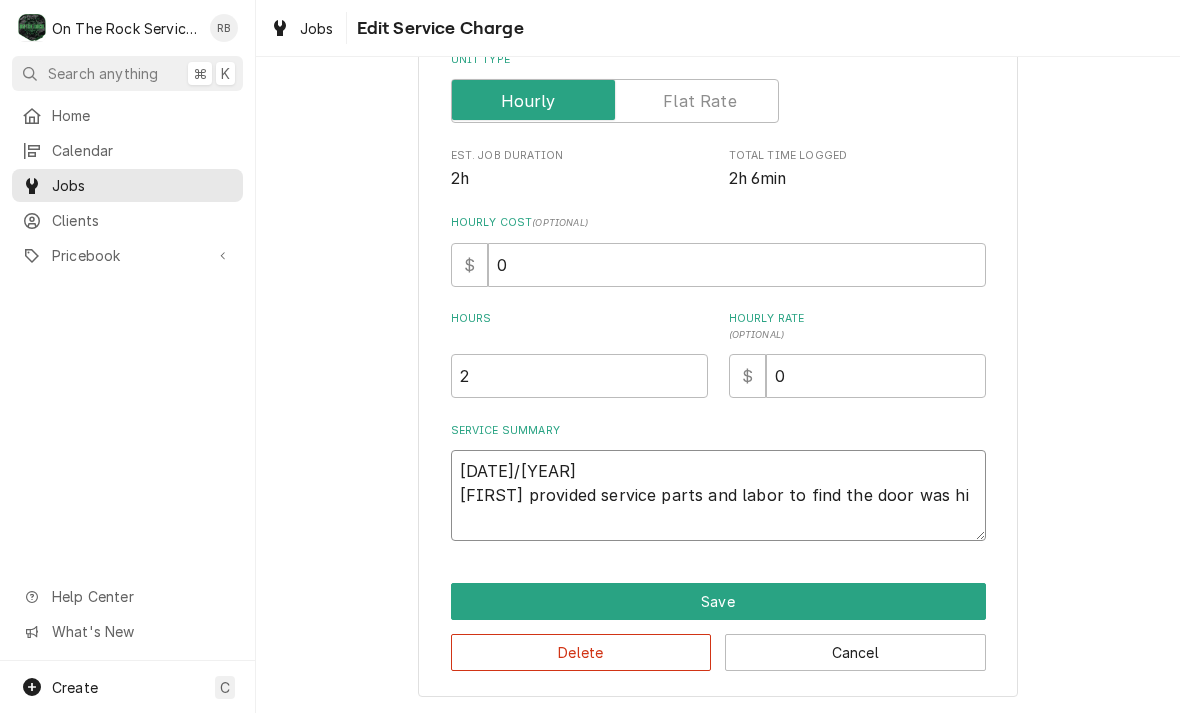 type on "x" 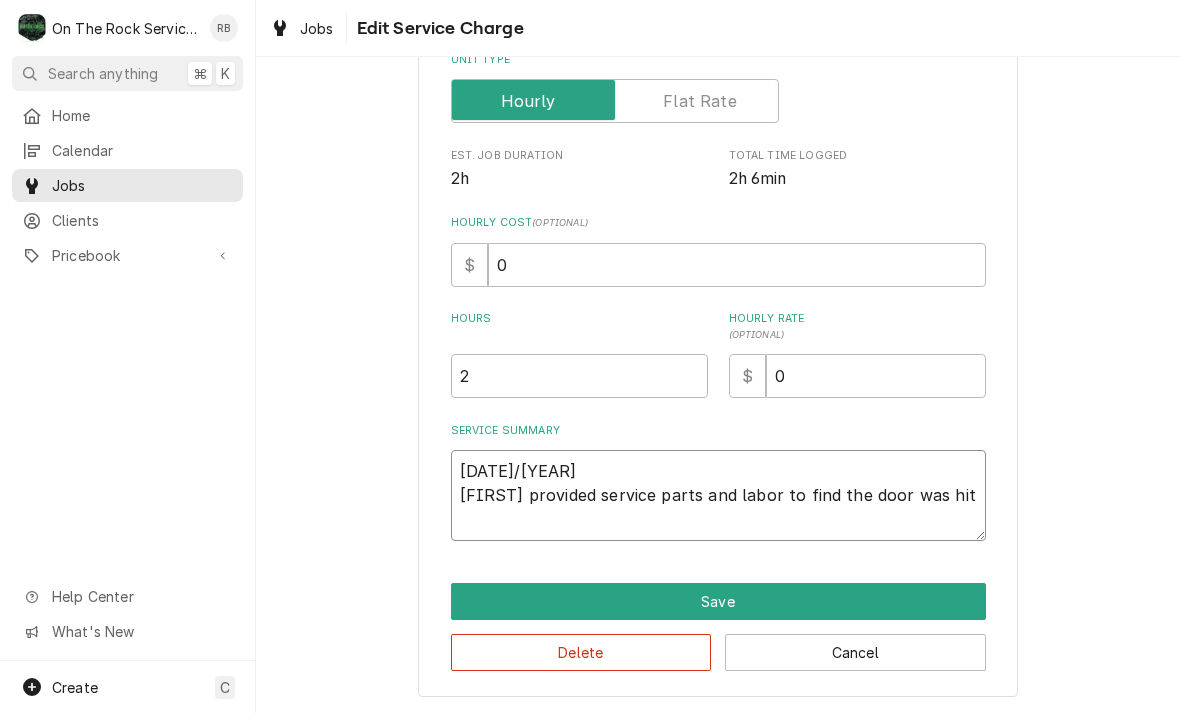 type on "x" 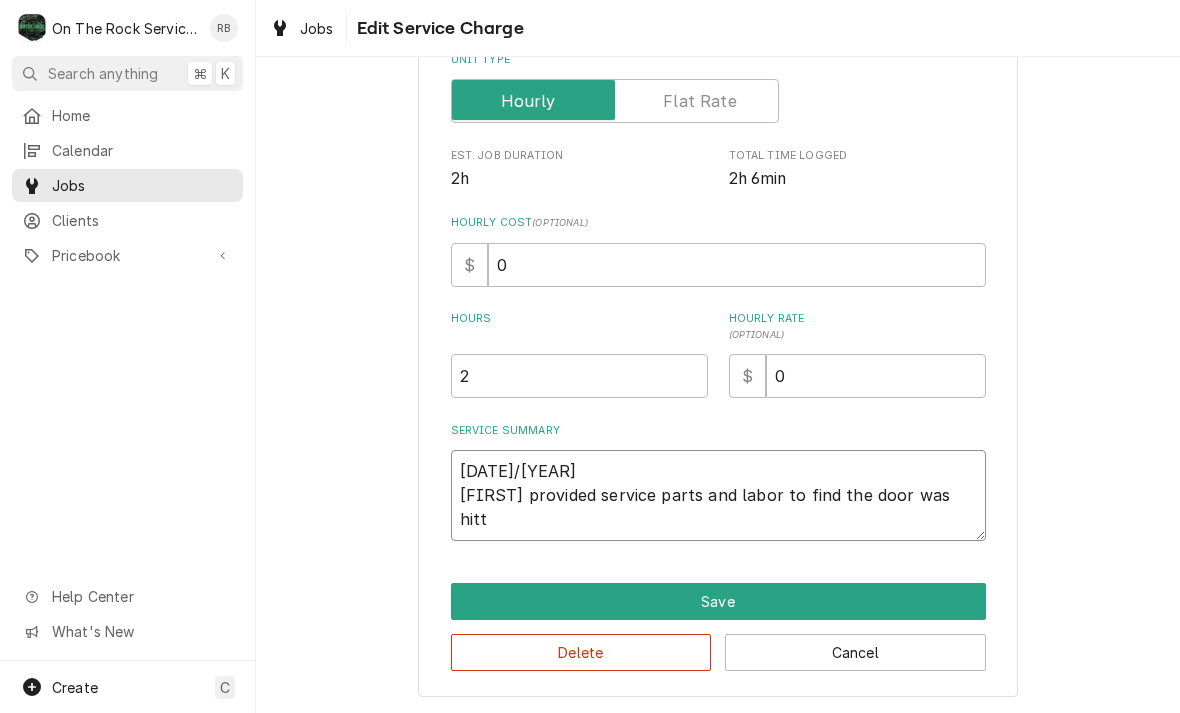 type on "x" 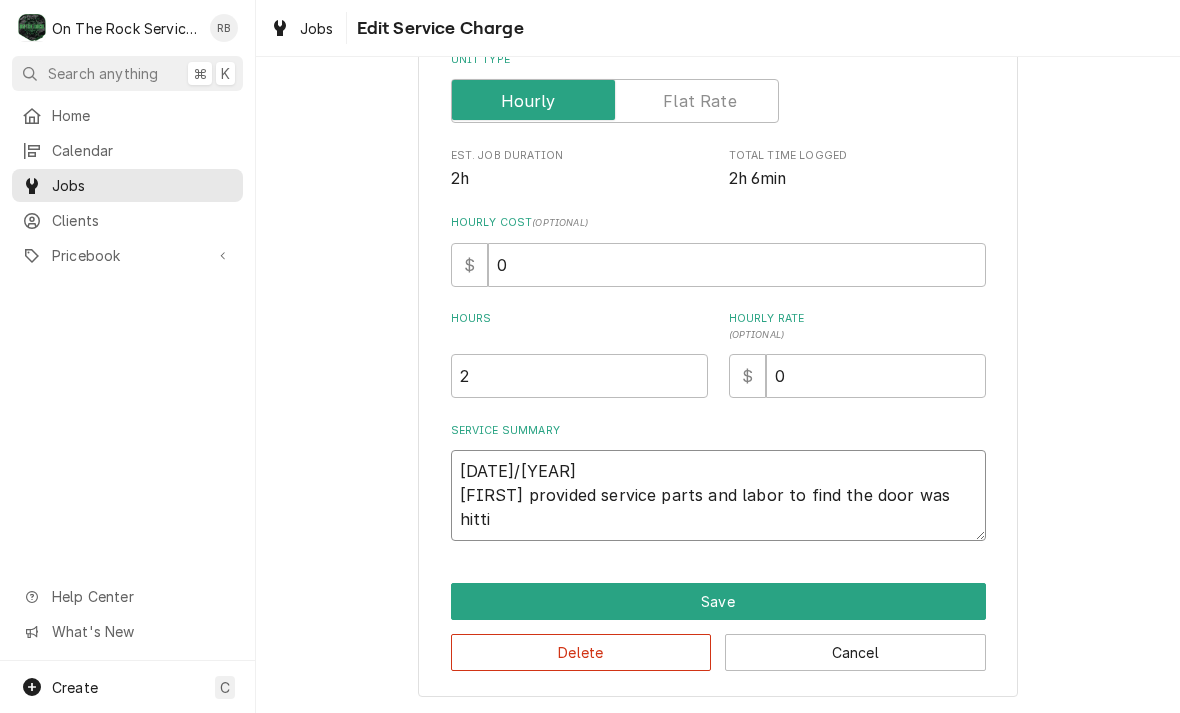 type on "x" 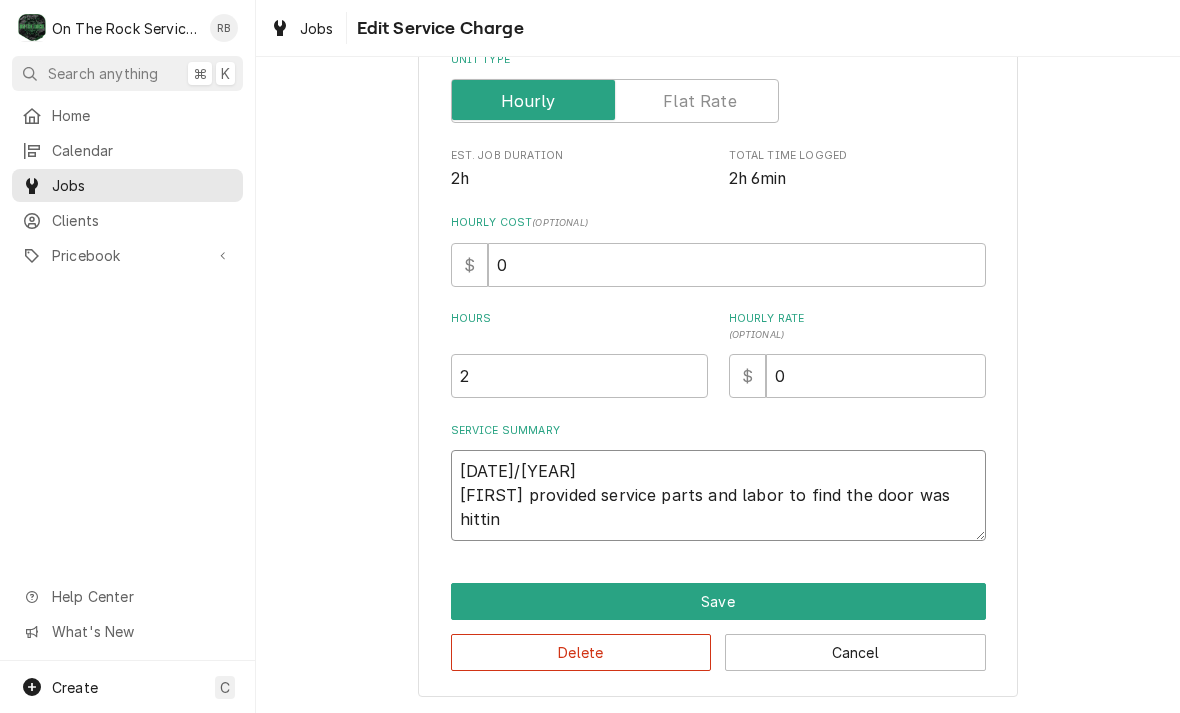 type on "x" 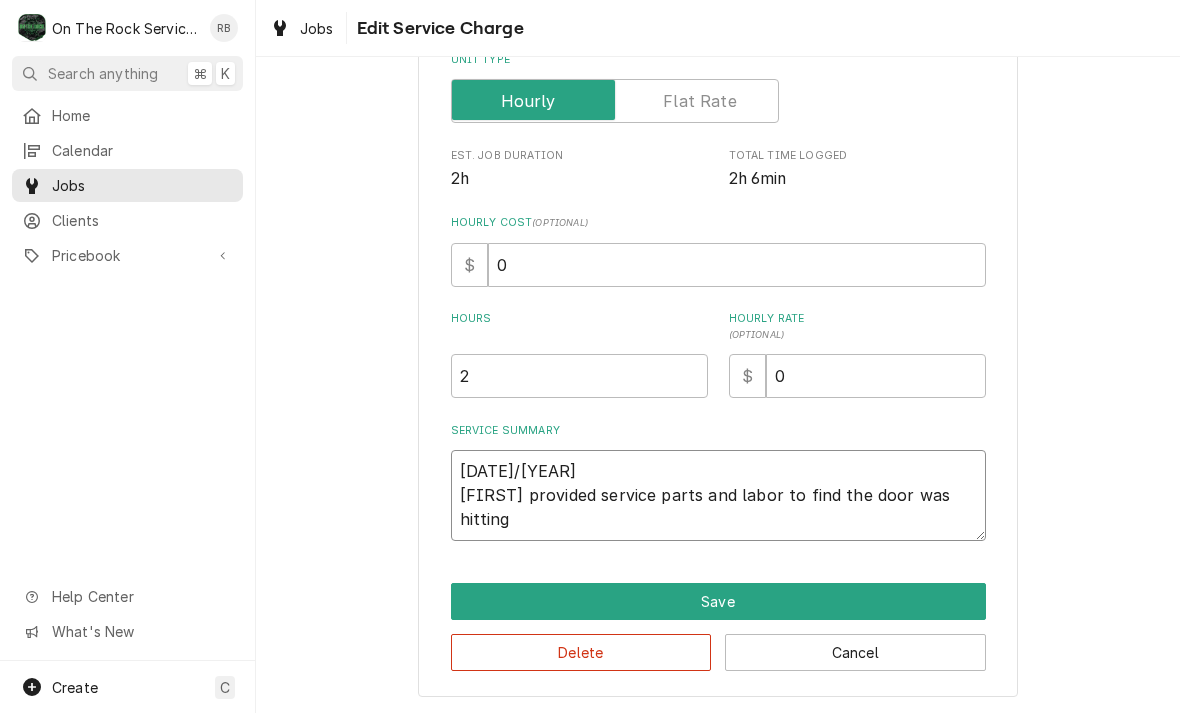 type on "x" 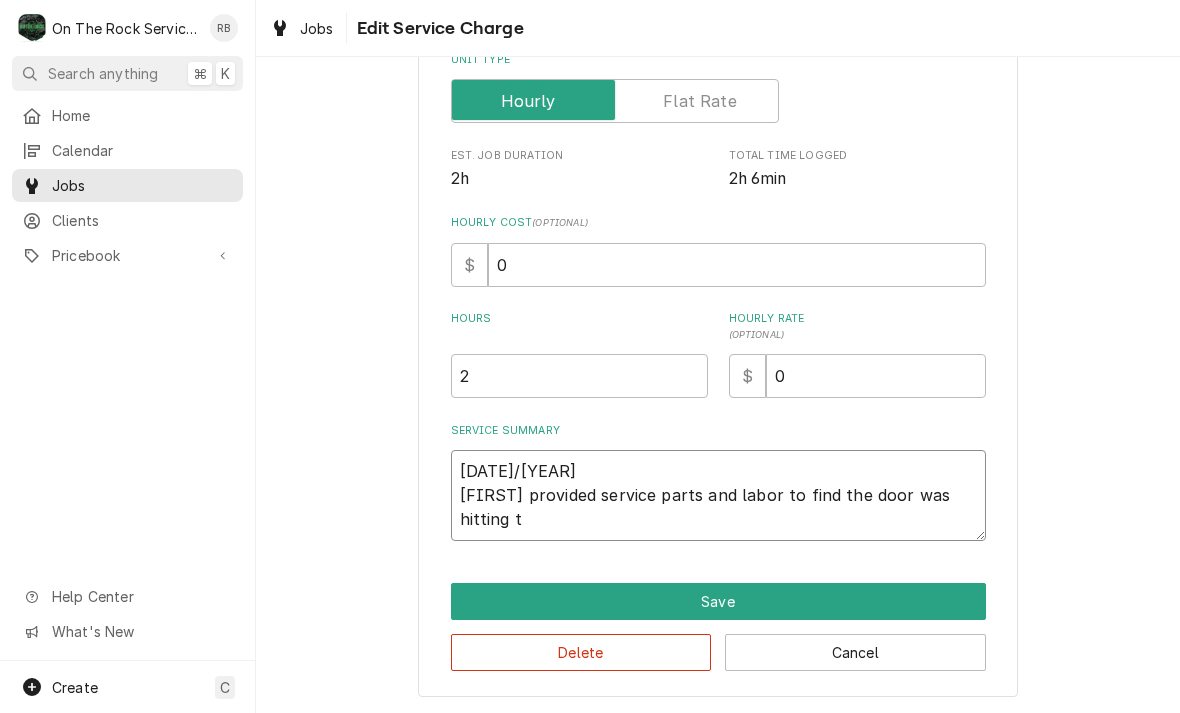 type on "x" 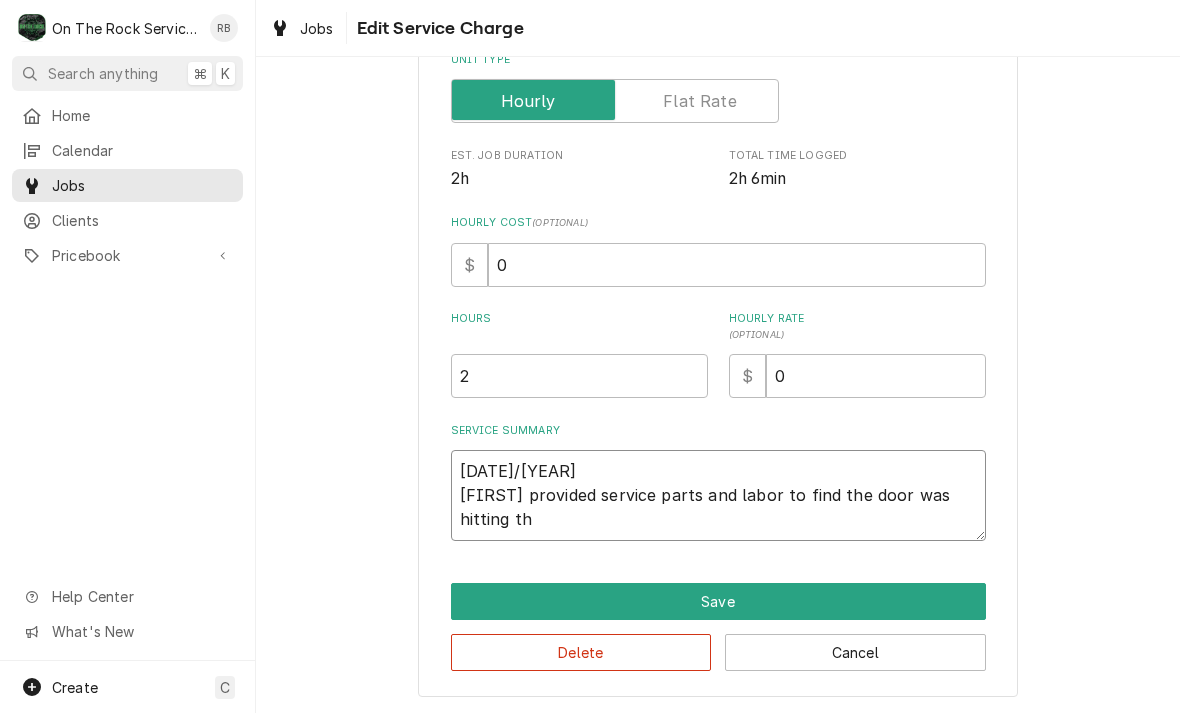 type on "x" 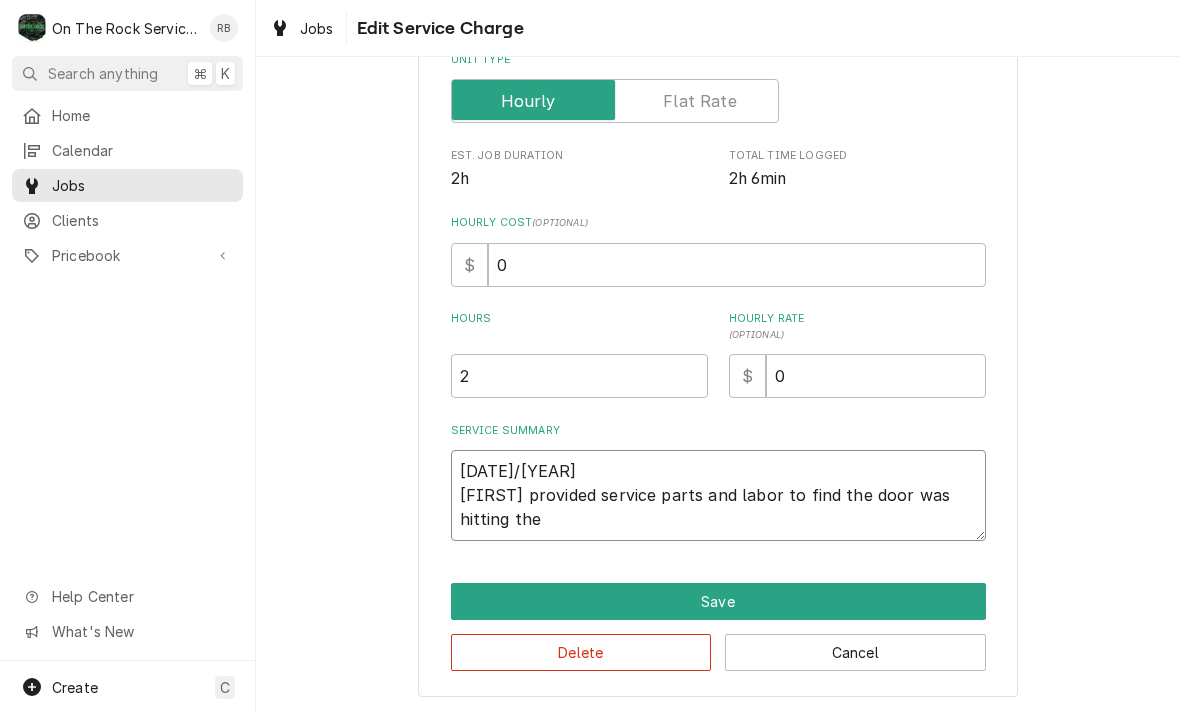 type on "x" 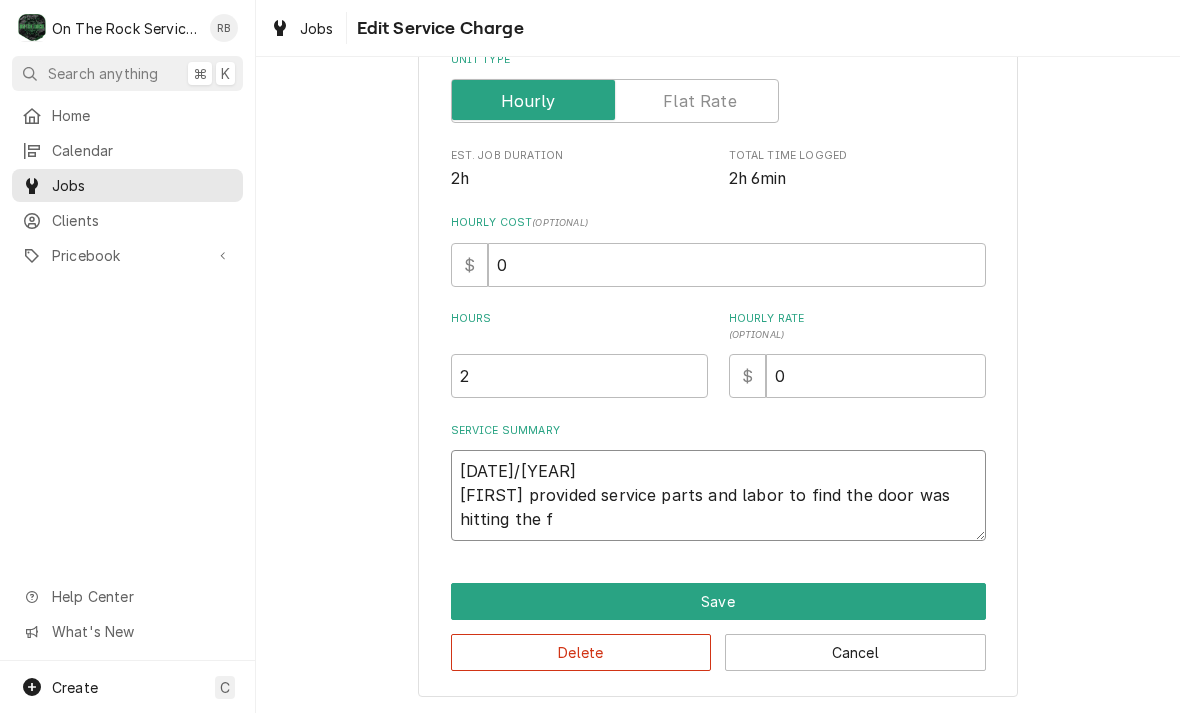type on "x" 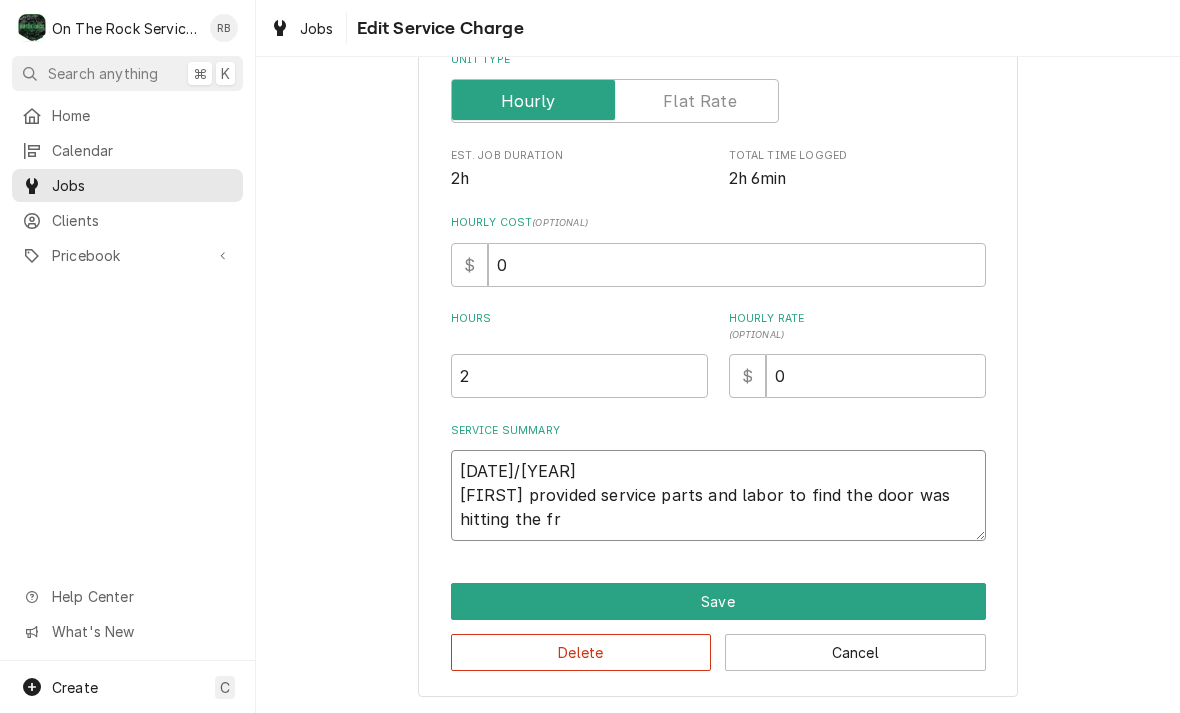 type on "x" 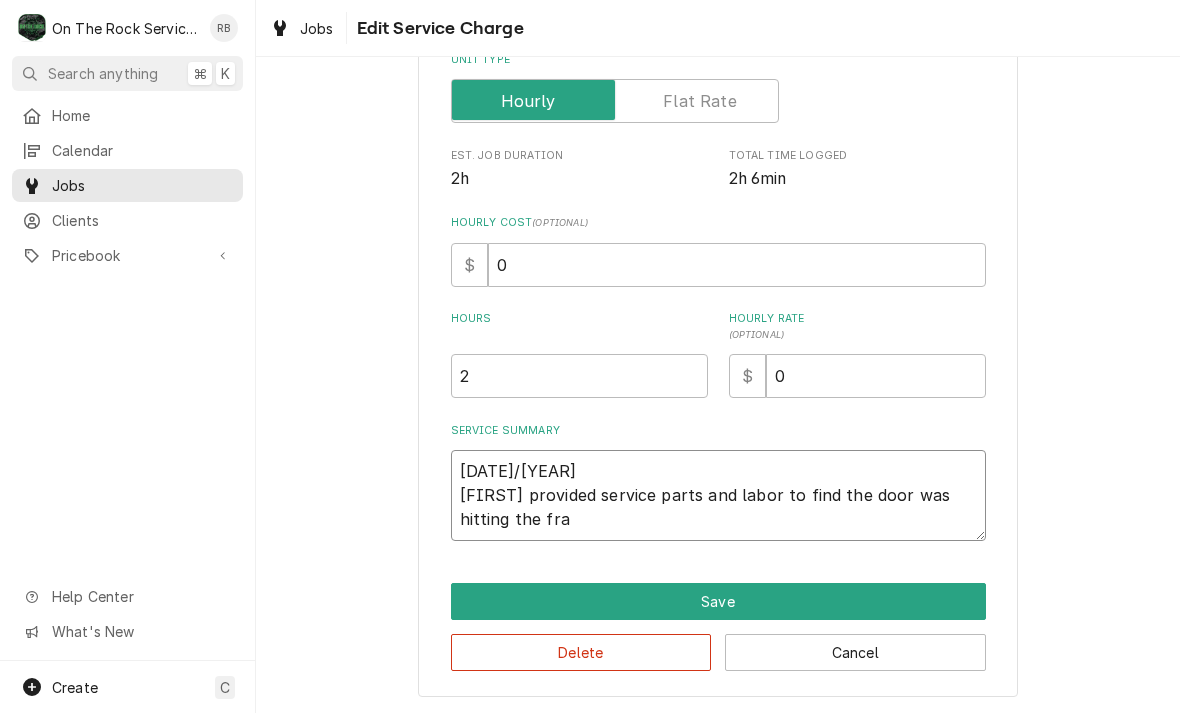 type on "x" 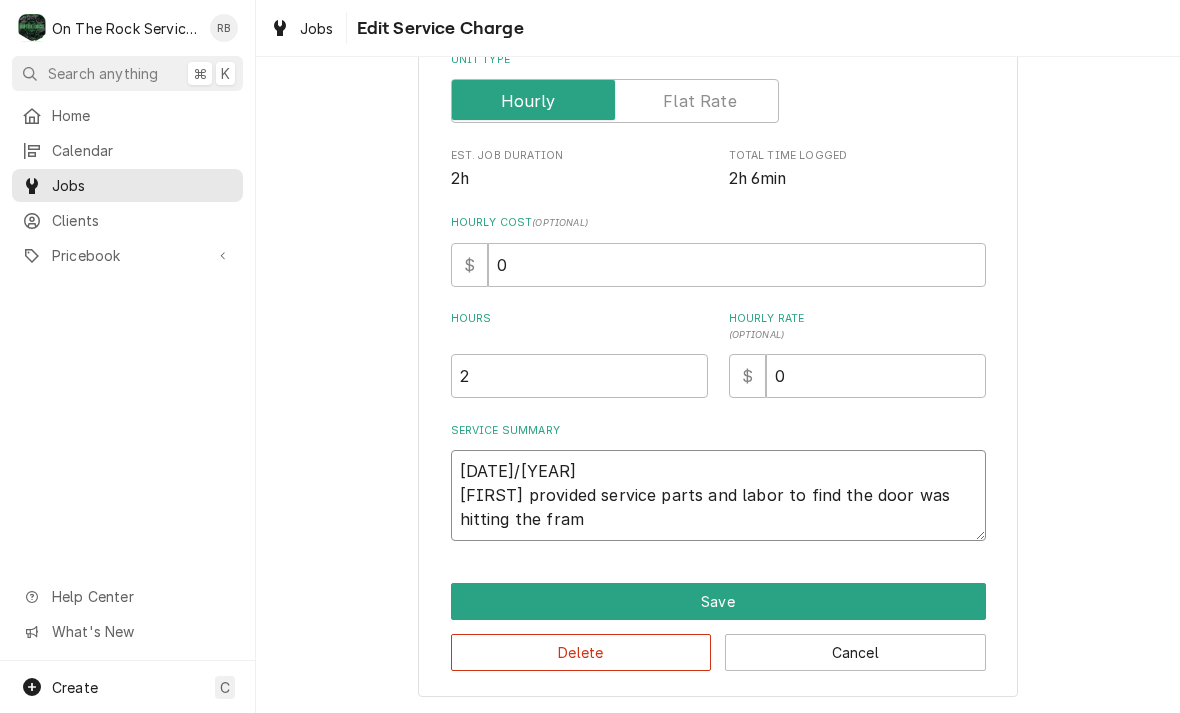 type on "x" 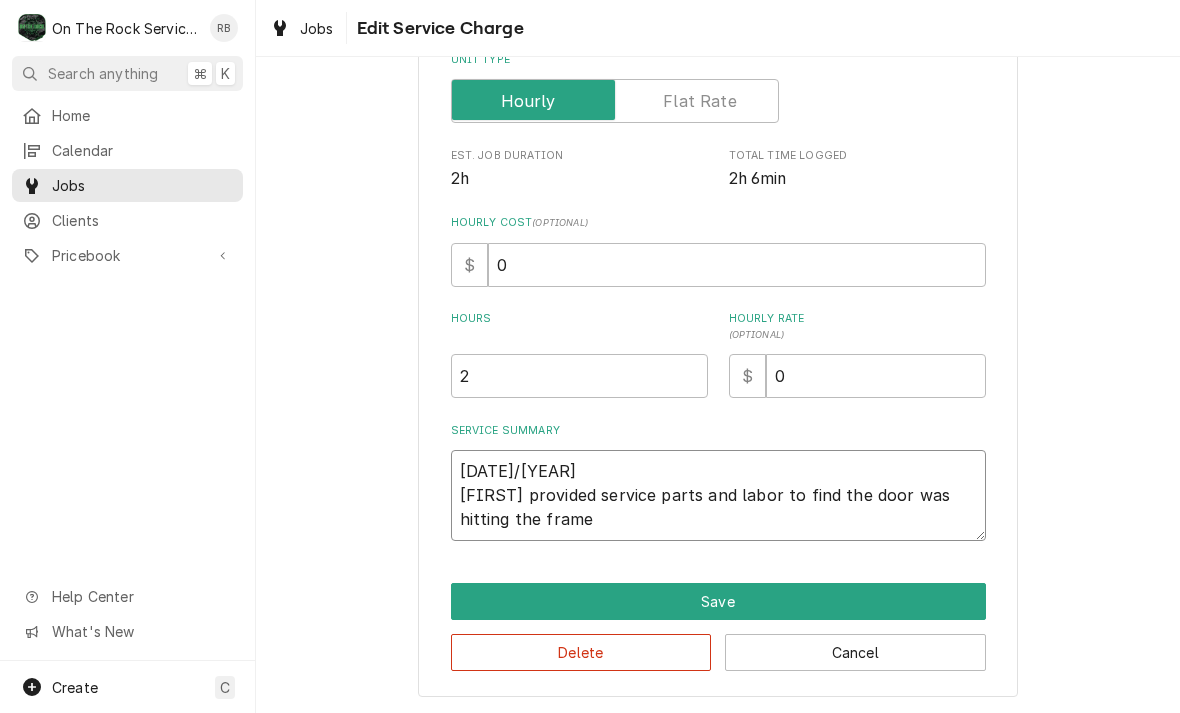type on "x" 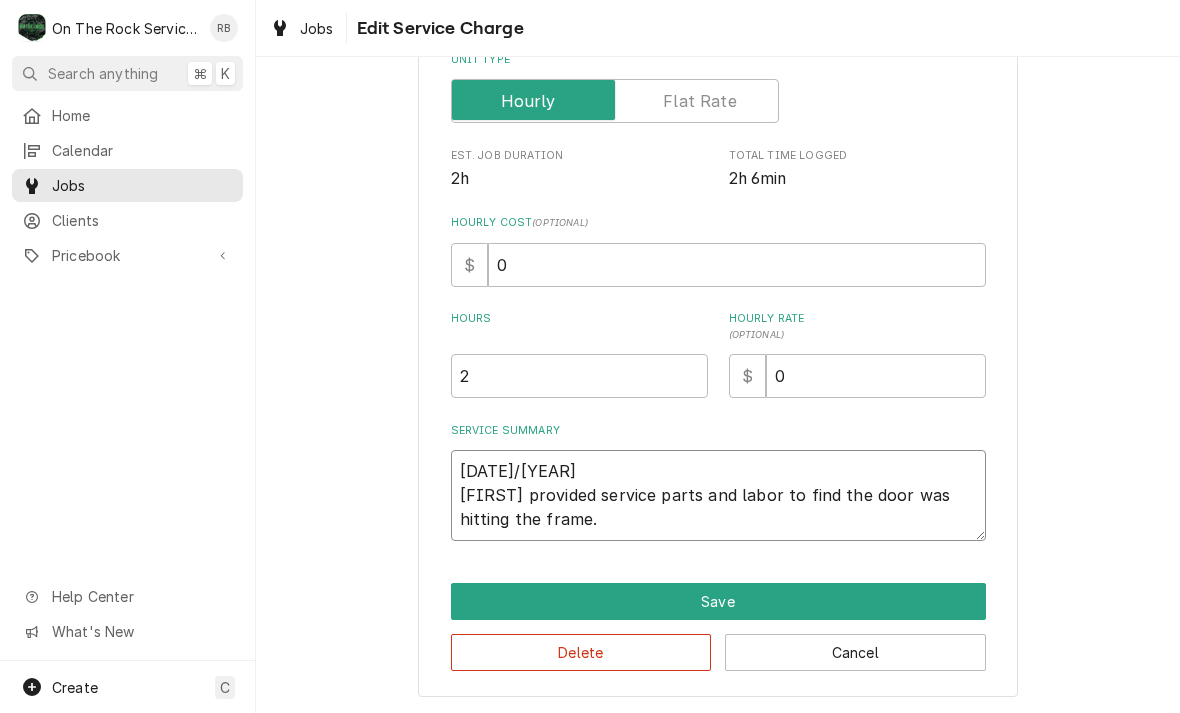 type on "x" 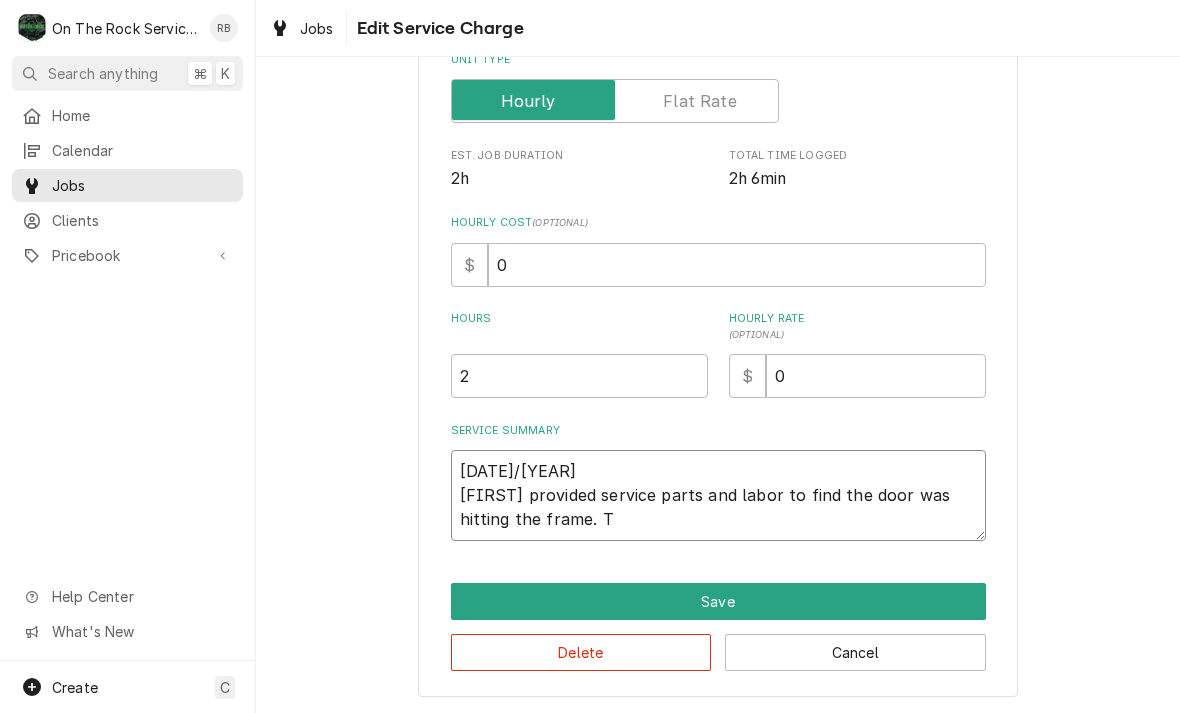 type on "x" 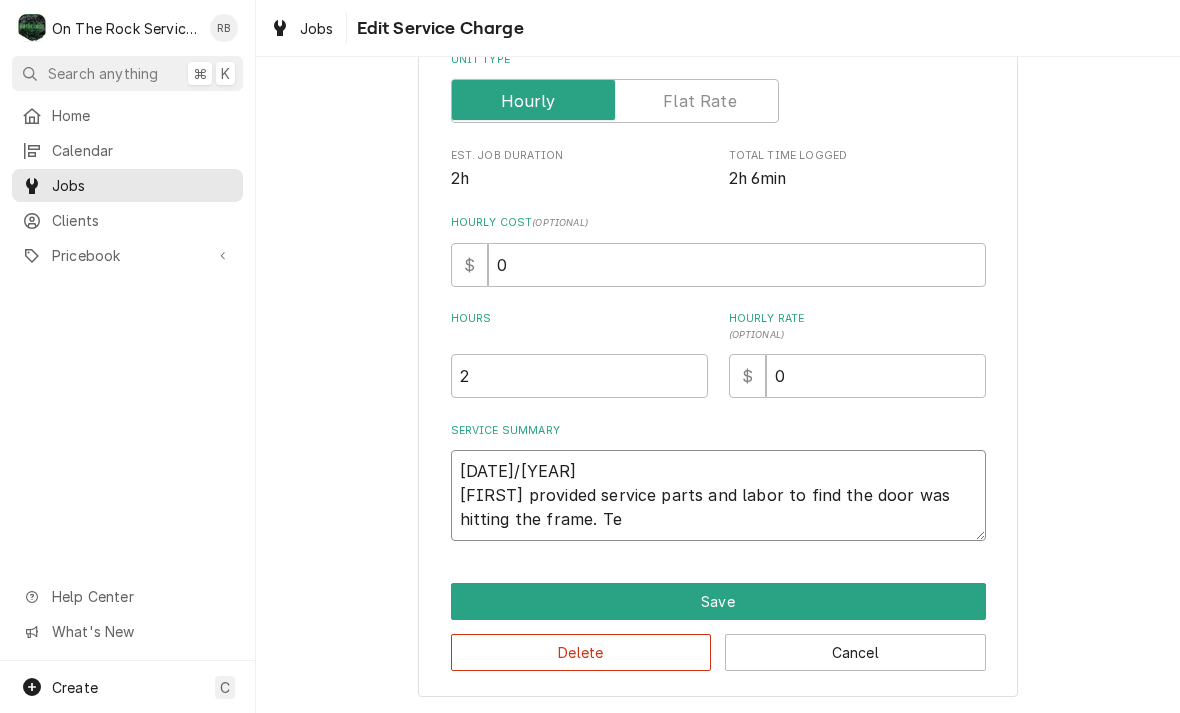 type on "x" 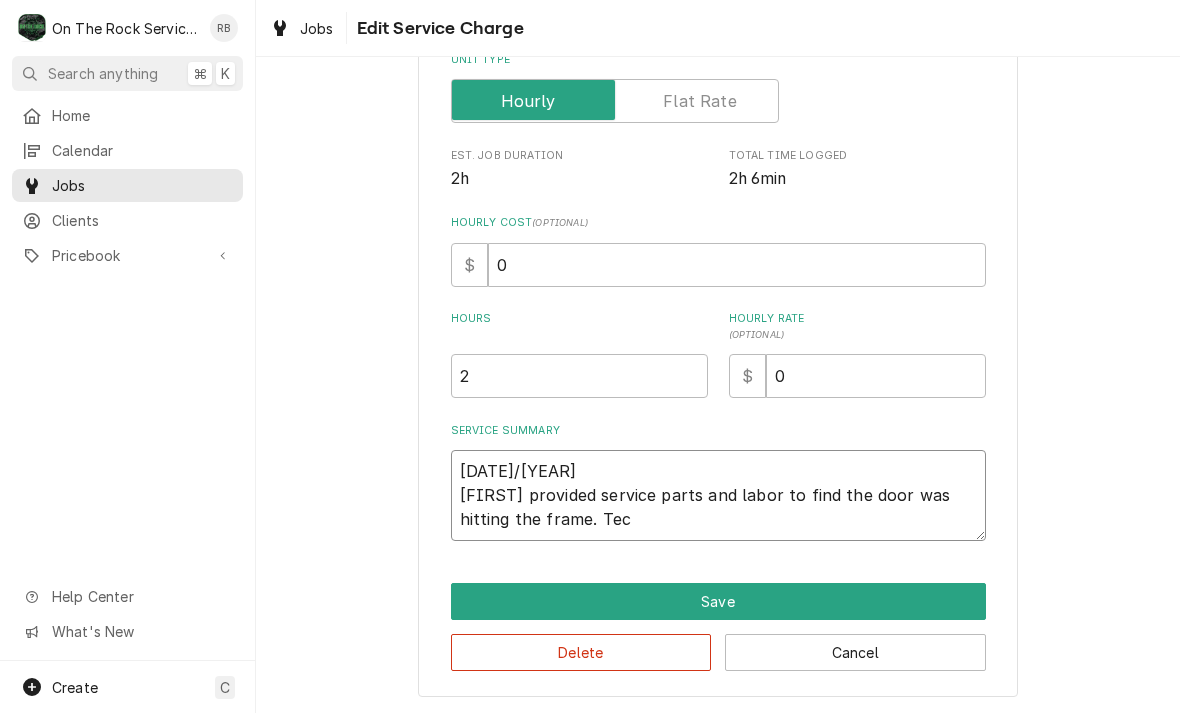 type on "x" 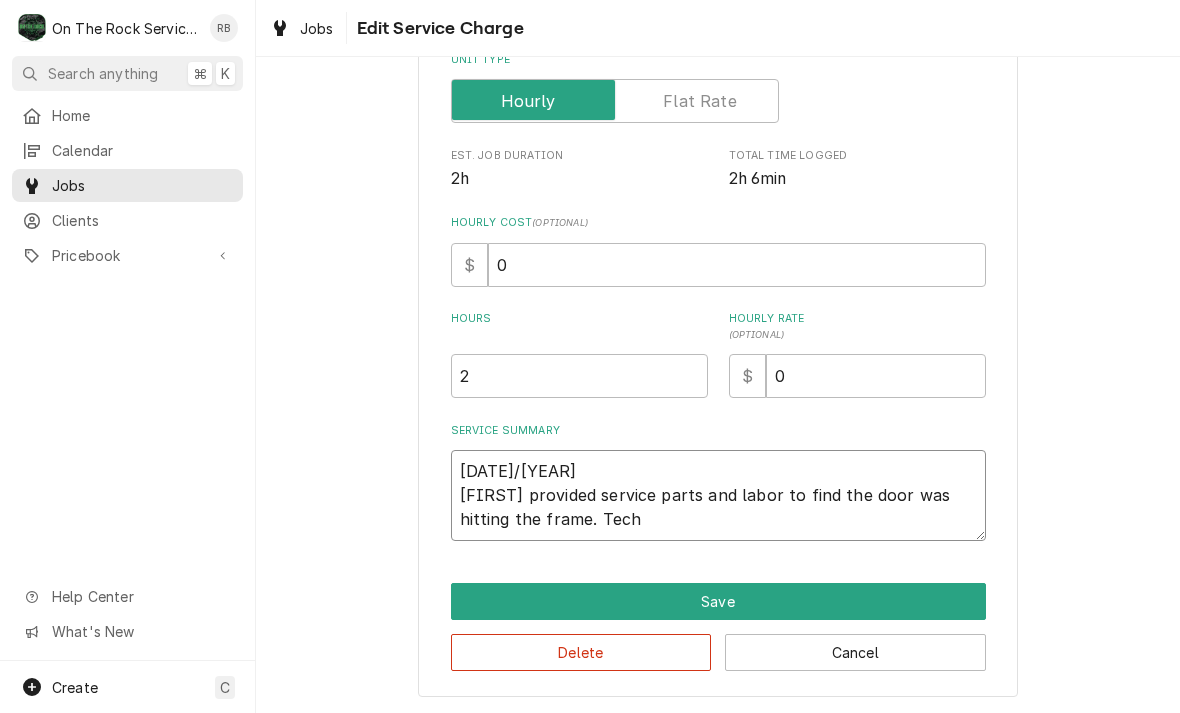 type on "x" 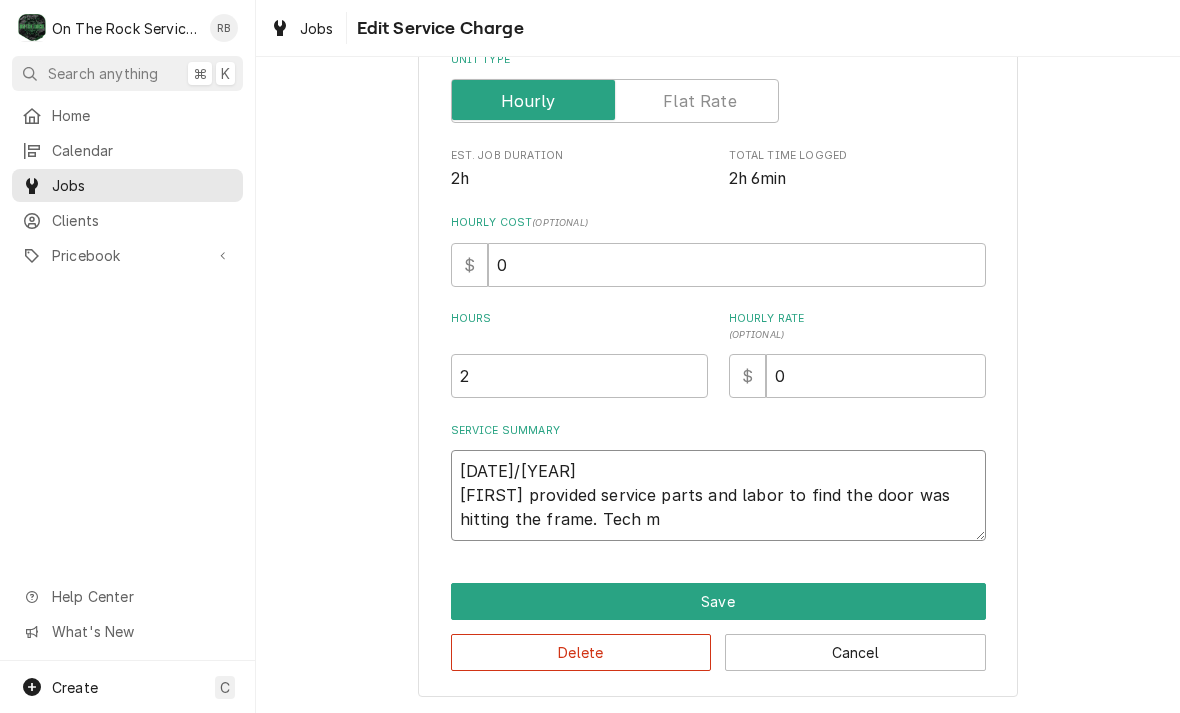 type on "x" 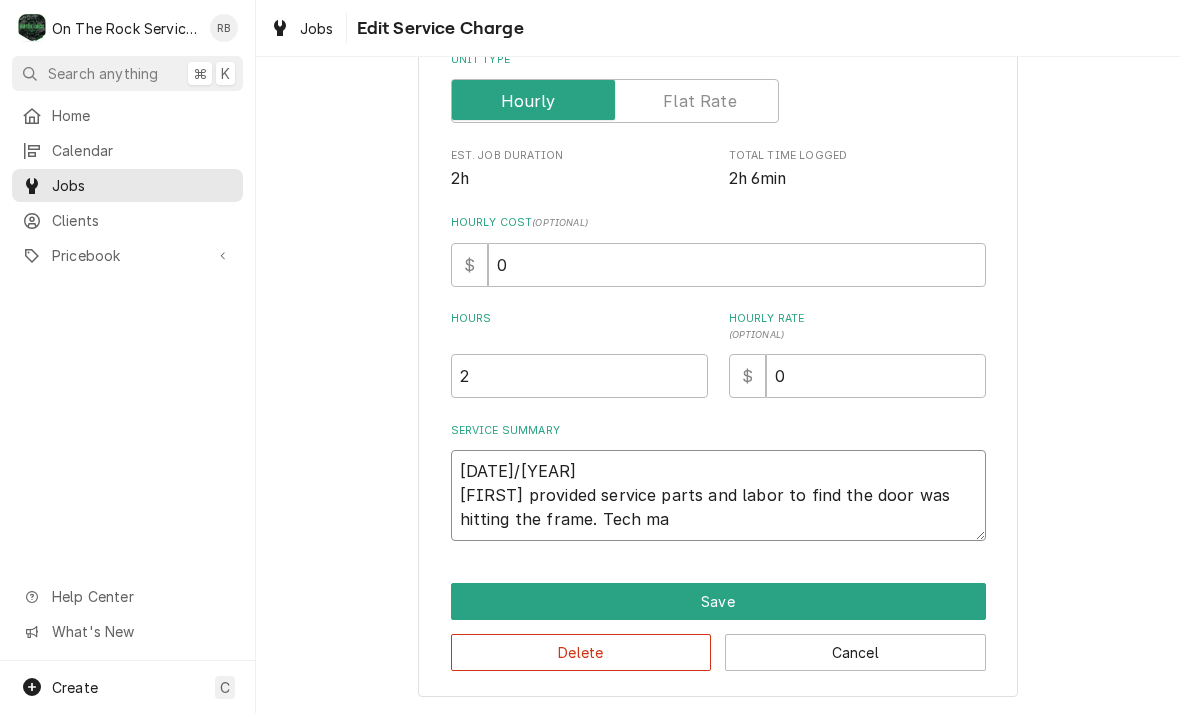 type on "x" 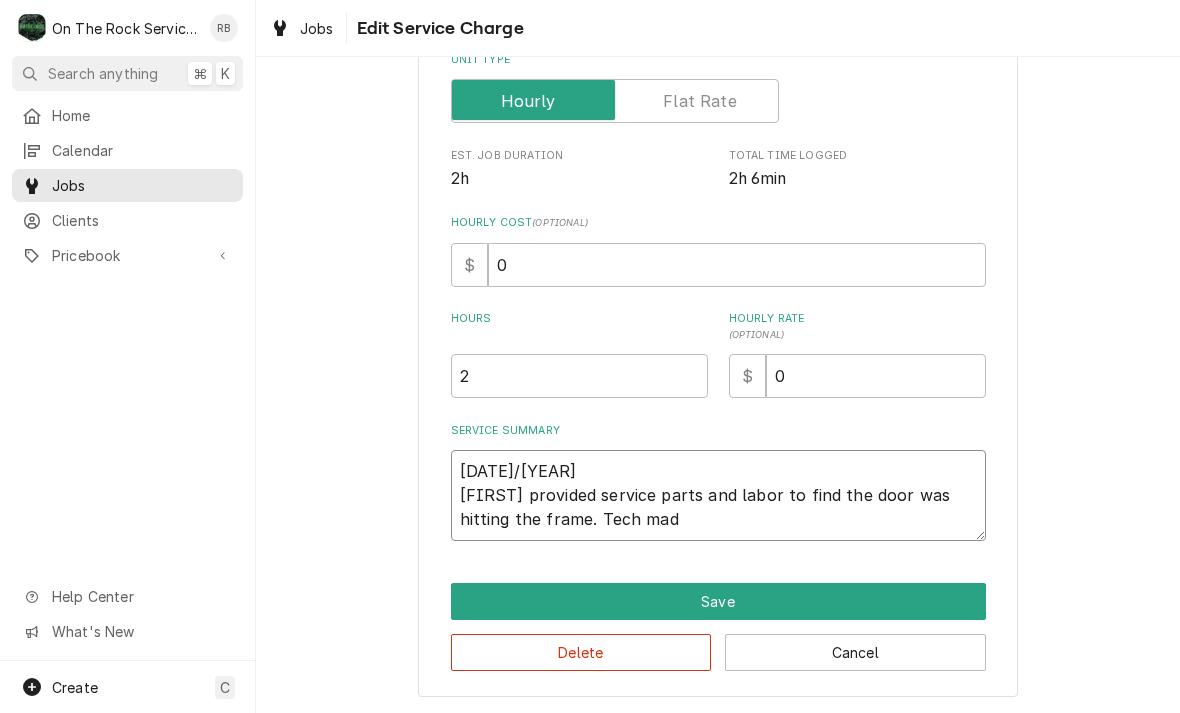 type on "x" 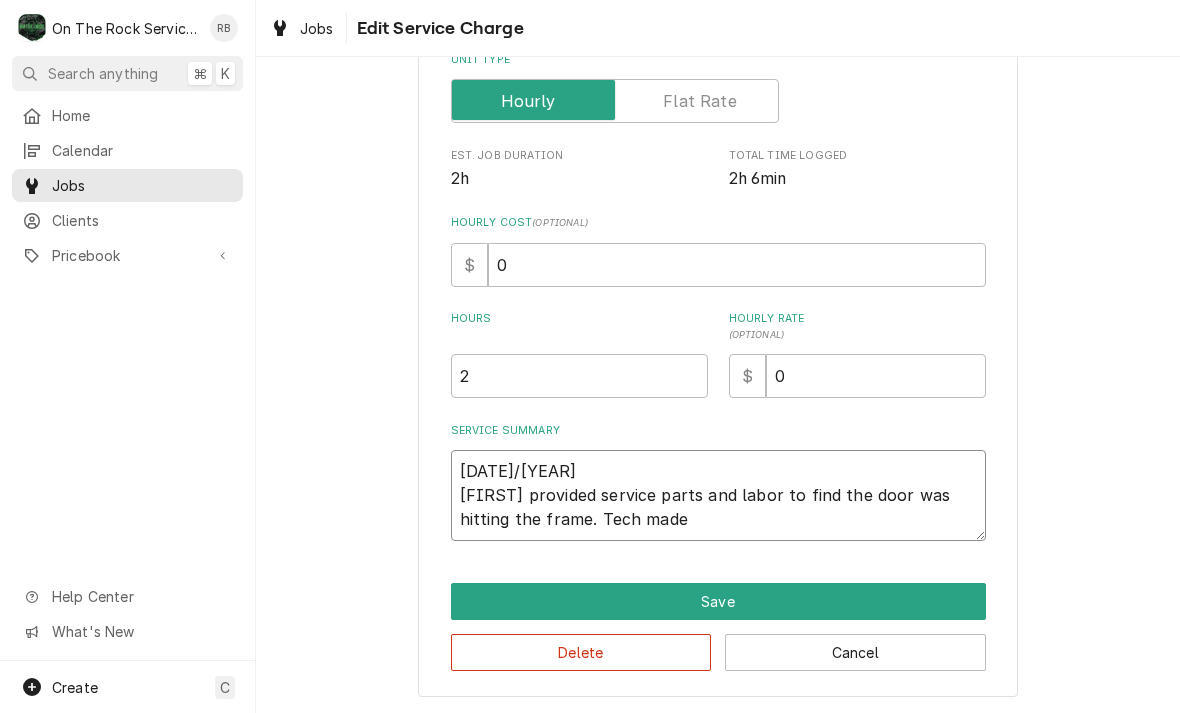 type on "x" 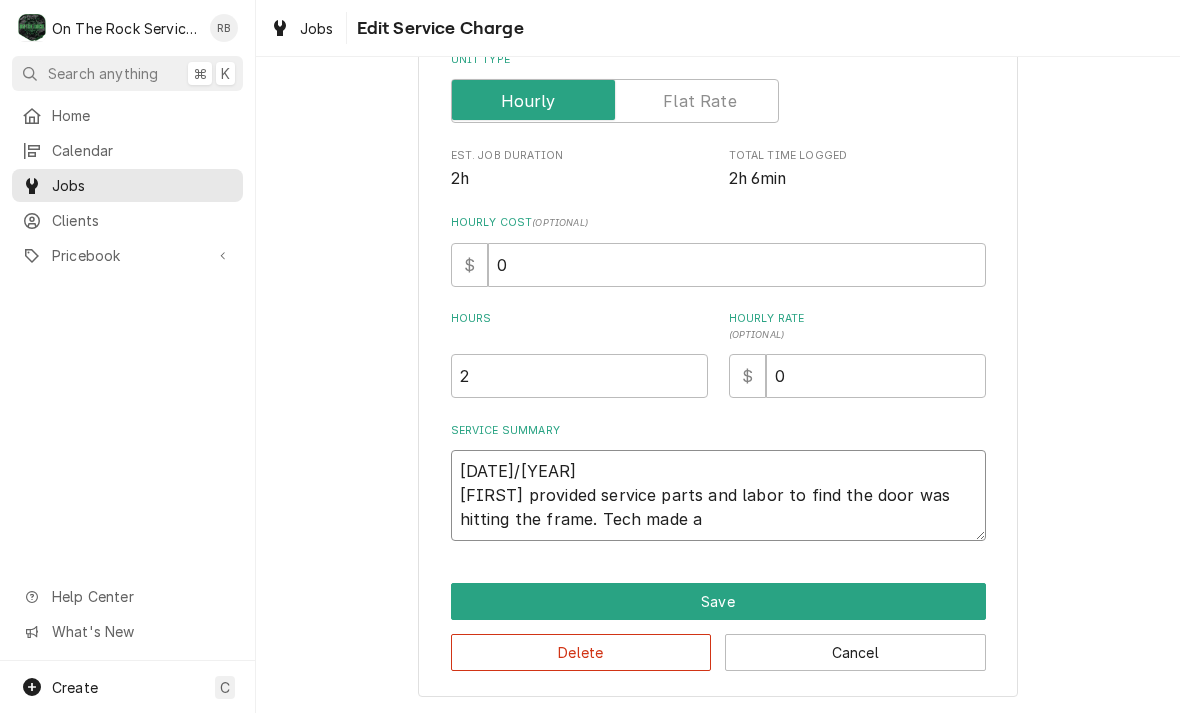 type on "x" 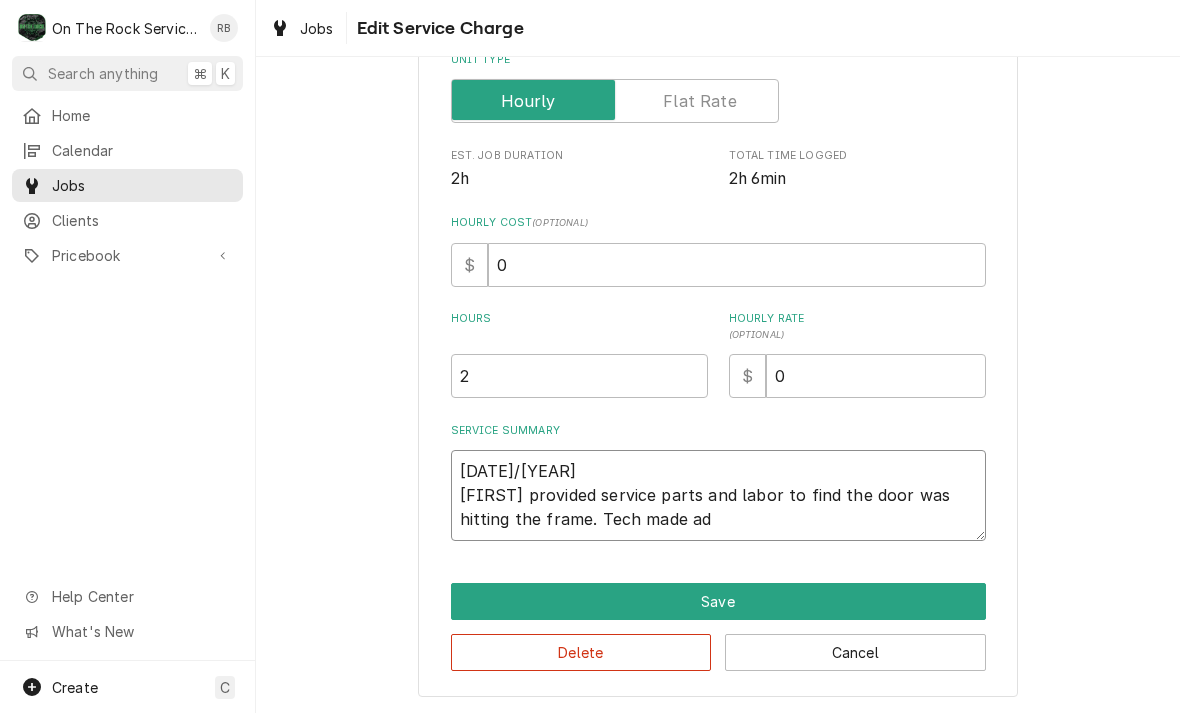 type on "x" 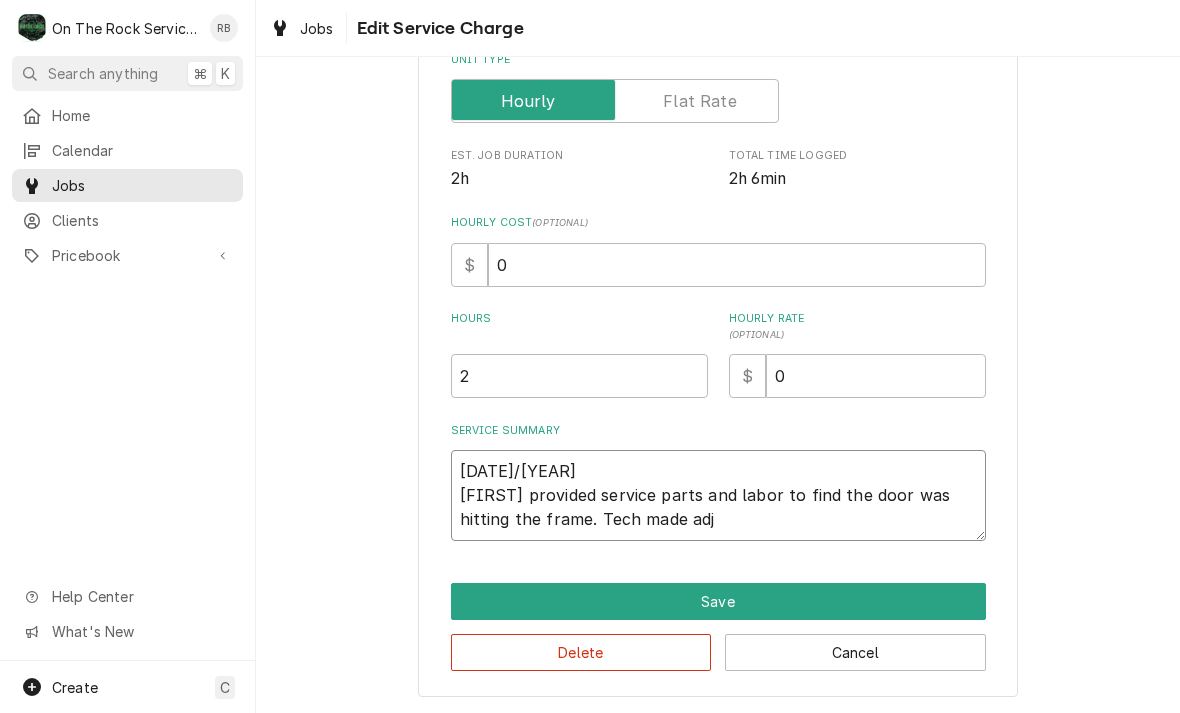 type on "x" 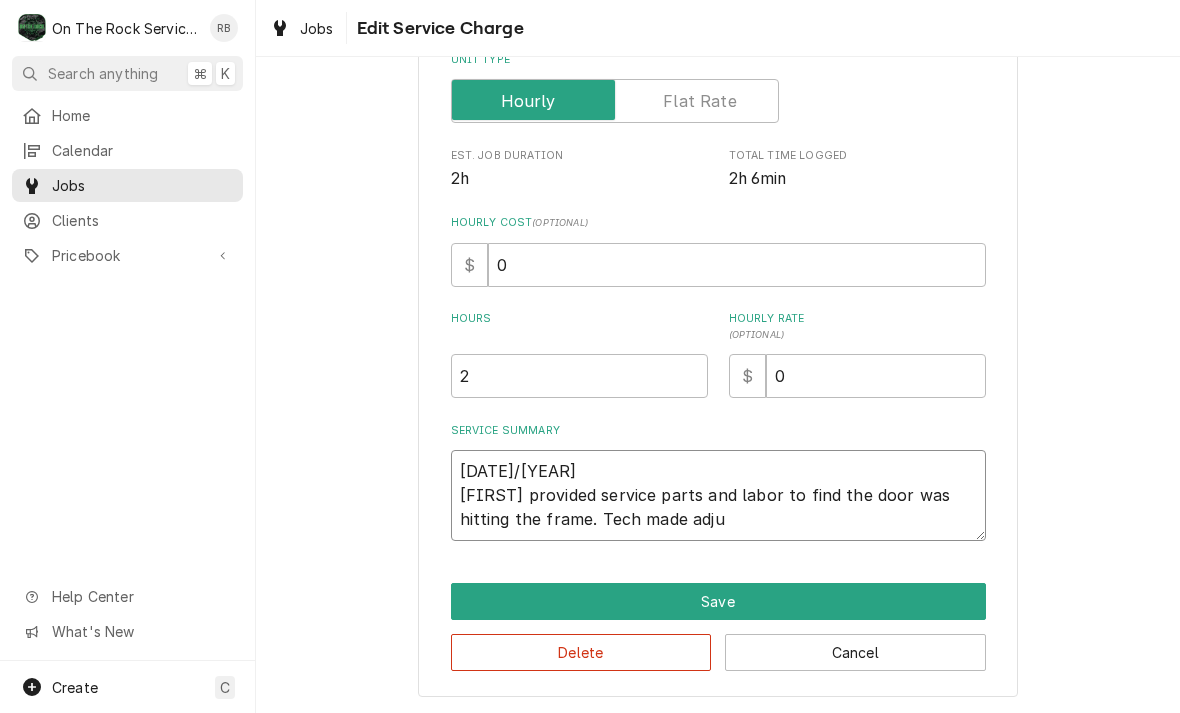type on "x" 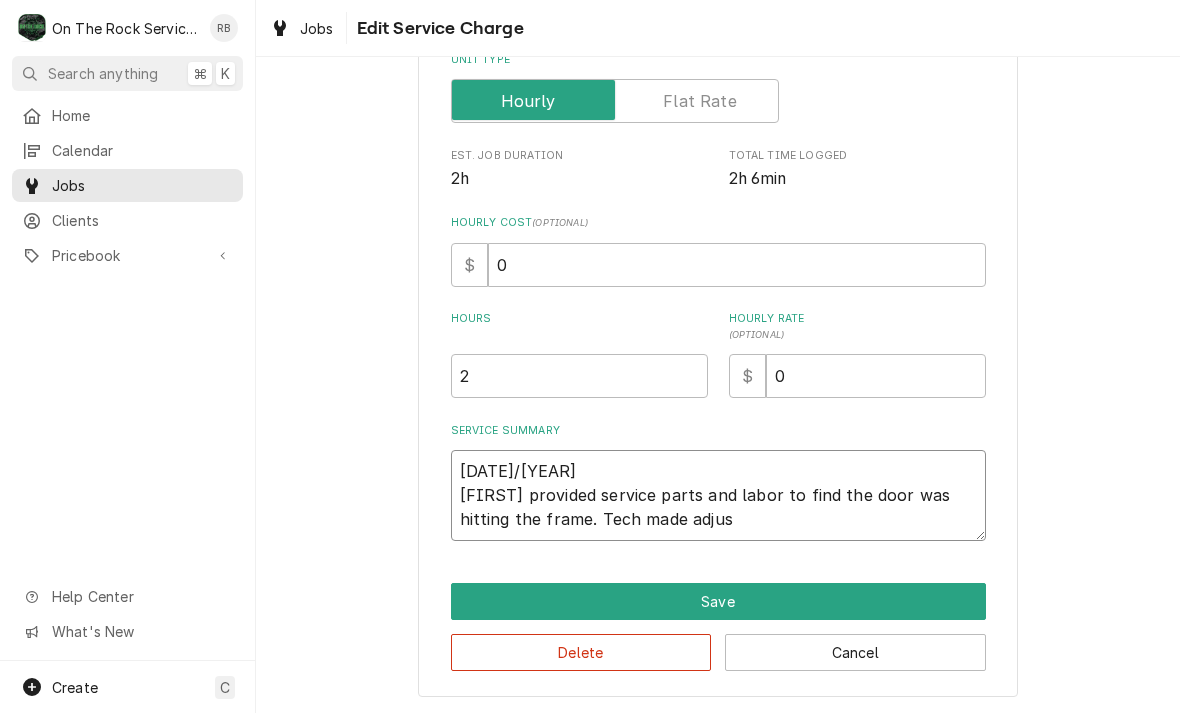 type on "x" 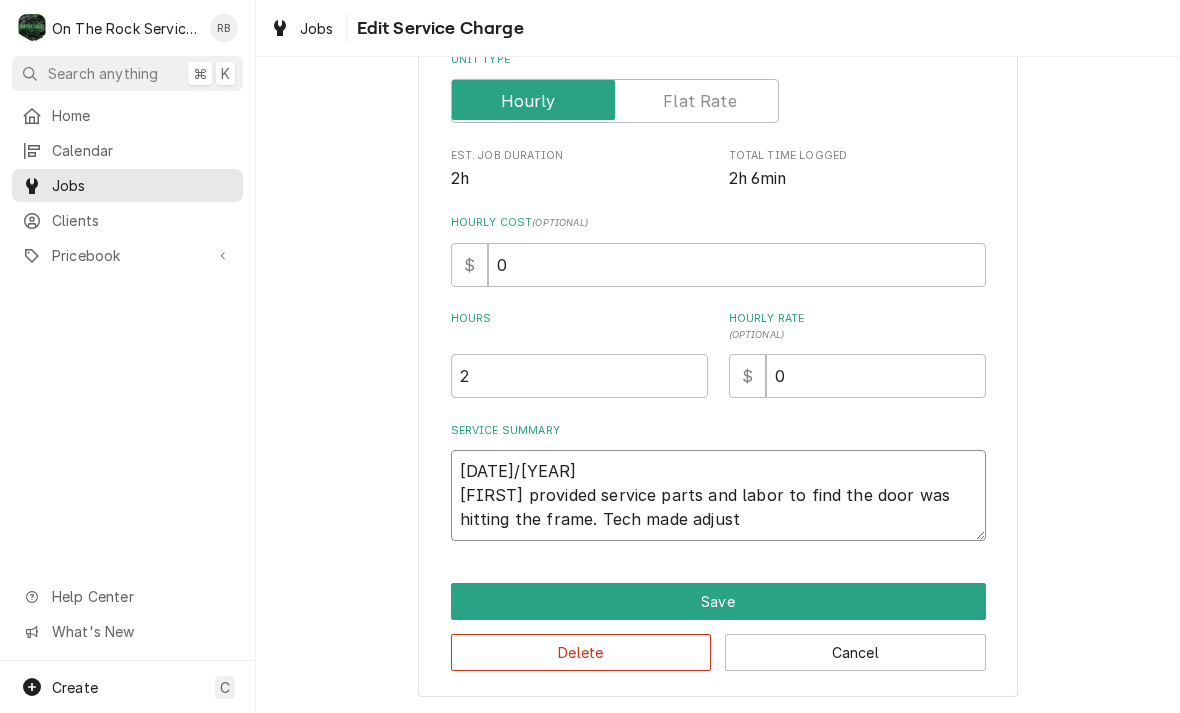 type on "x" 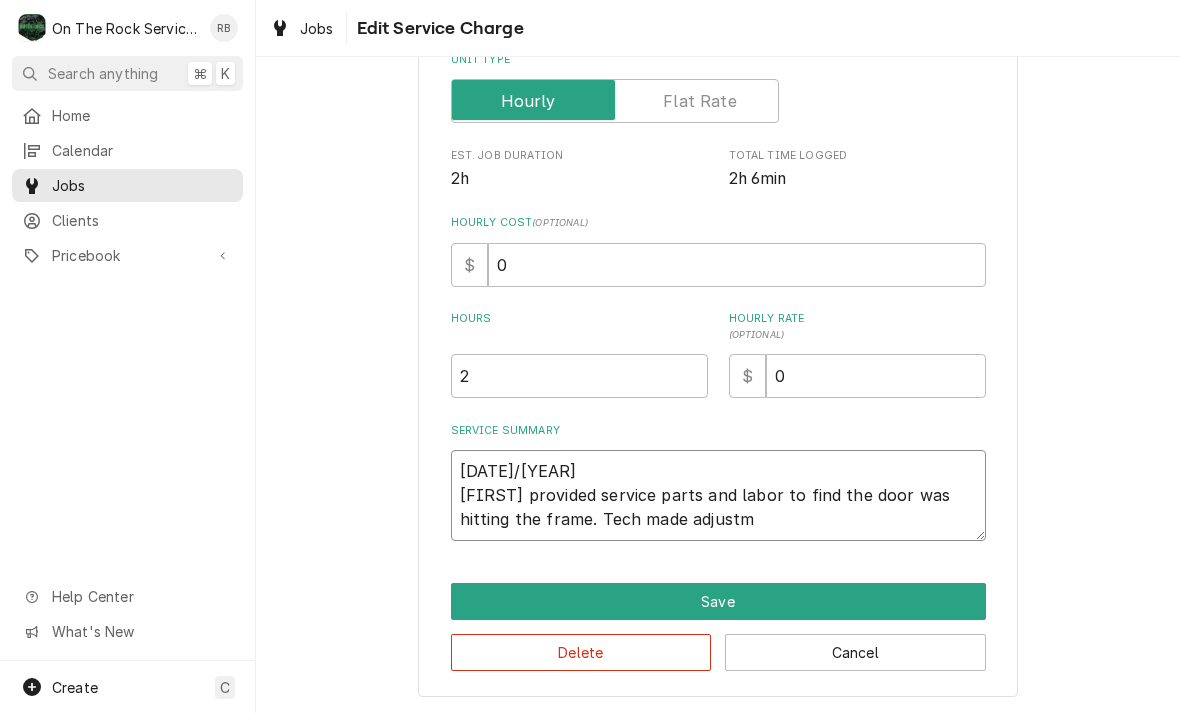 type on "x" 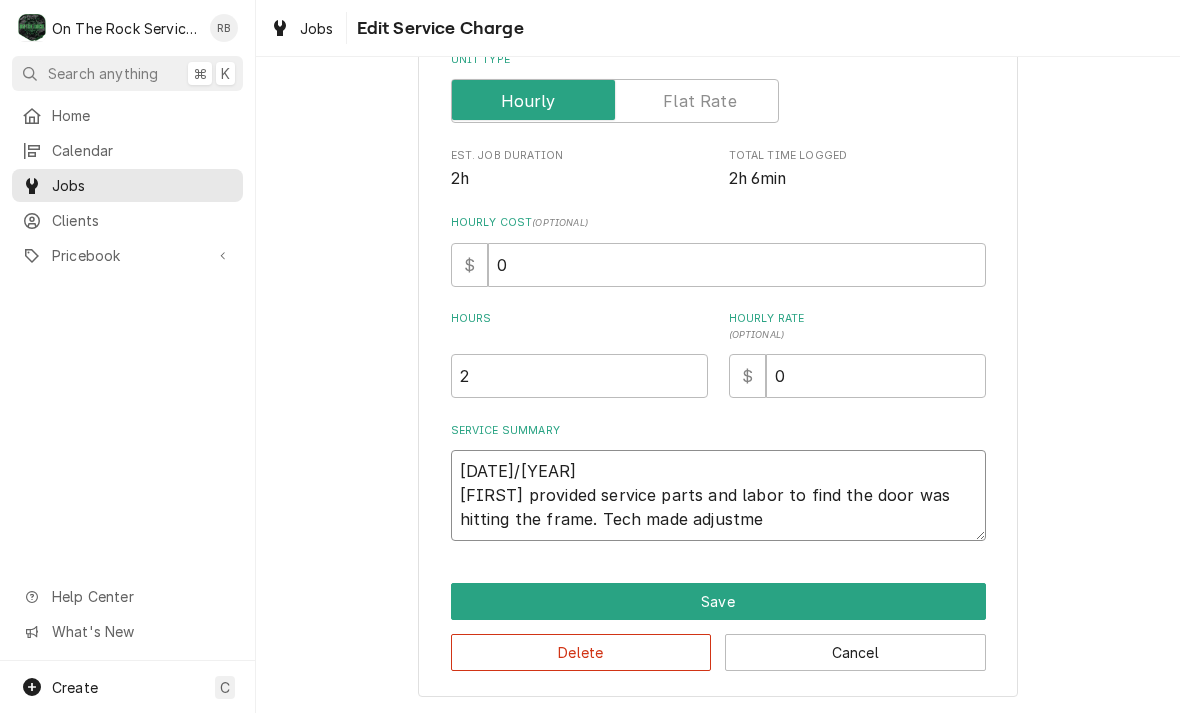 type on "x" 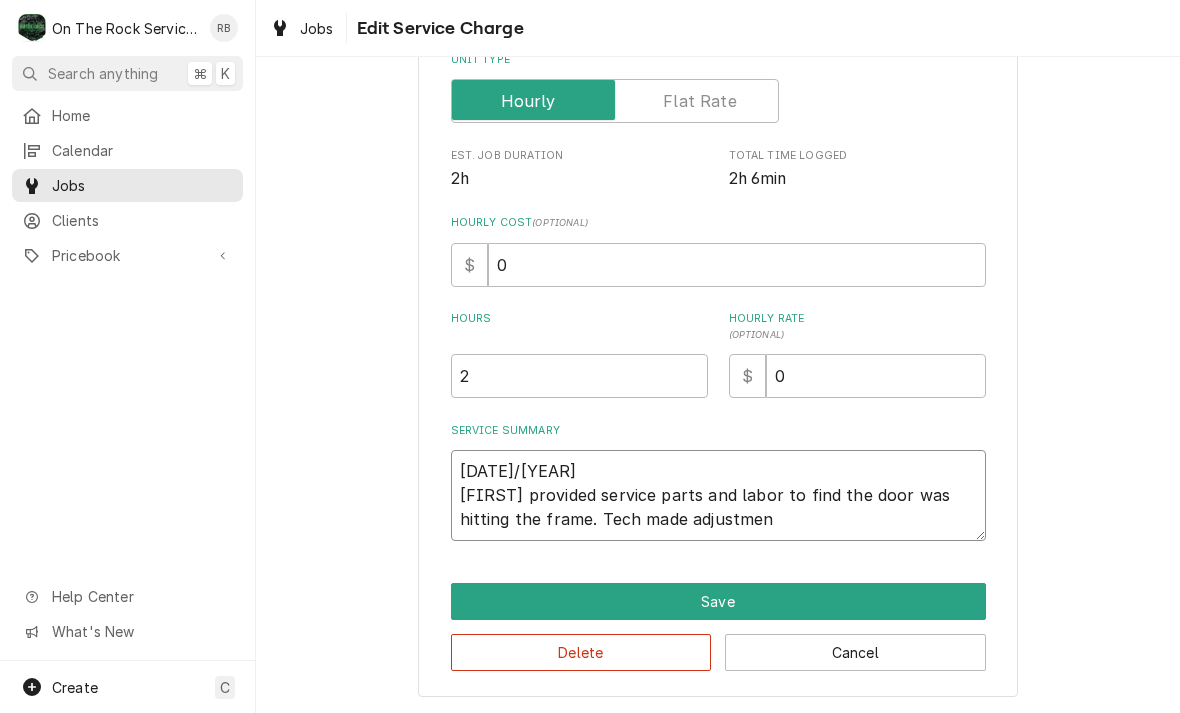 type on "x" 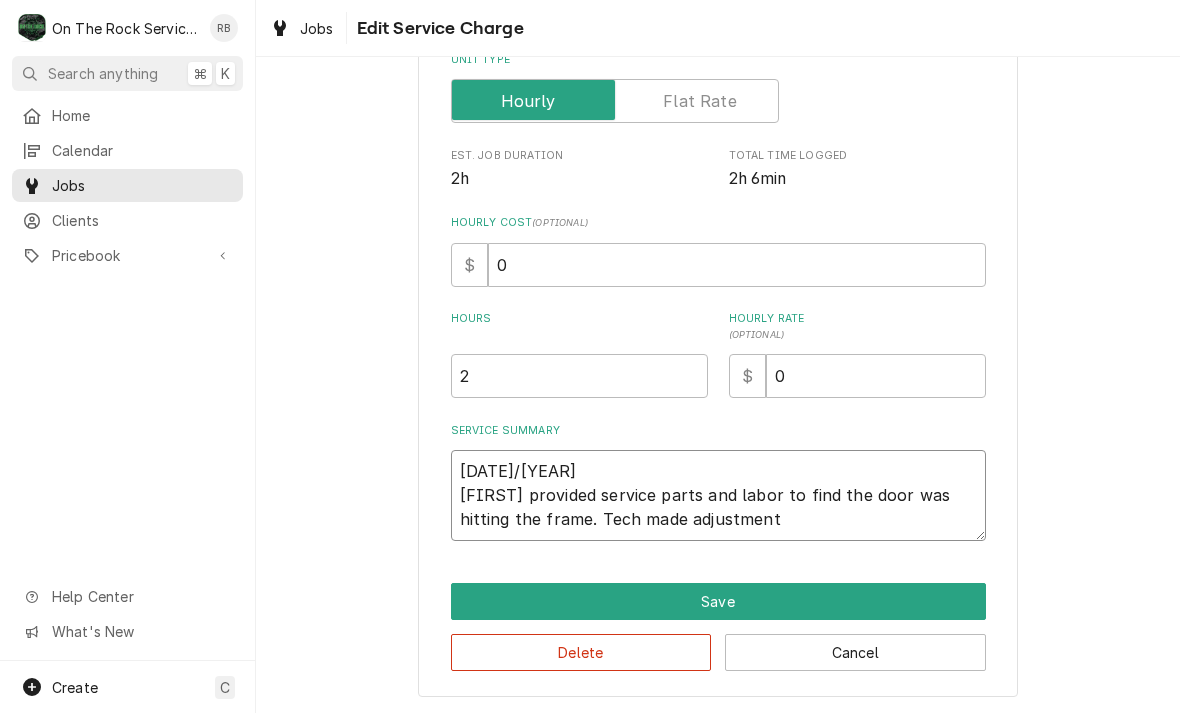 type 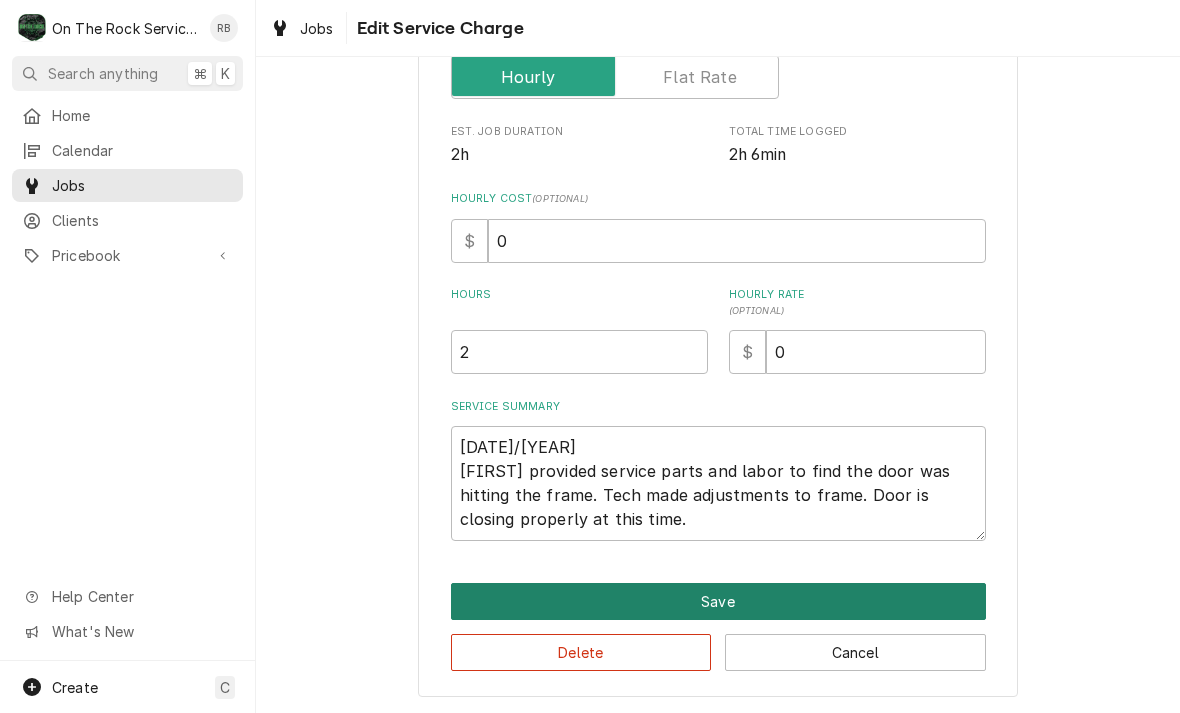 click on "Save" at bounding box center [718, 601] 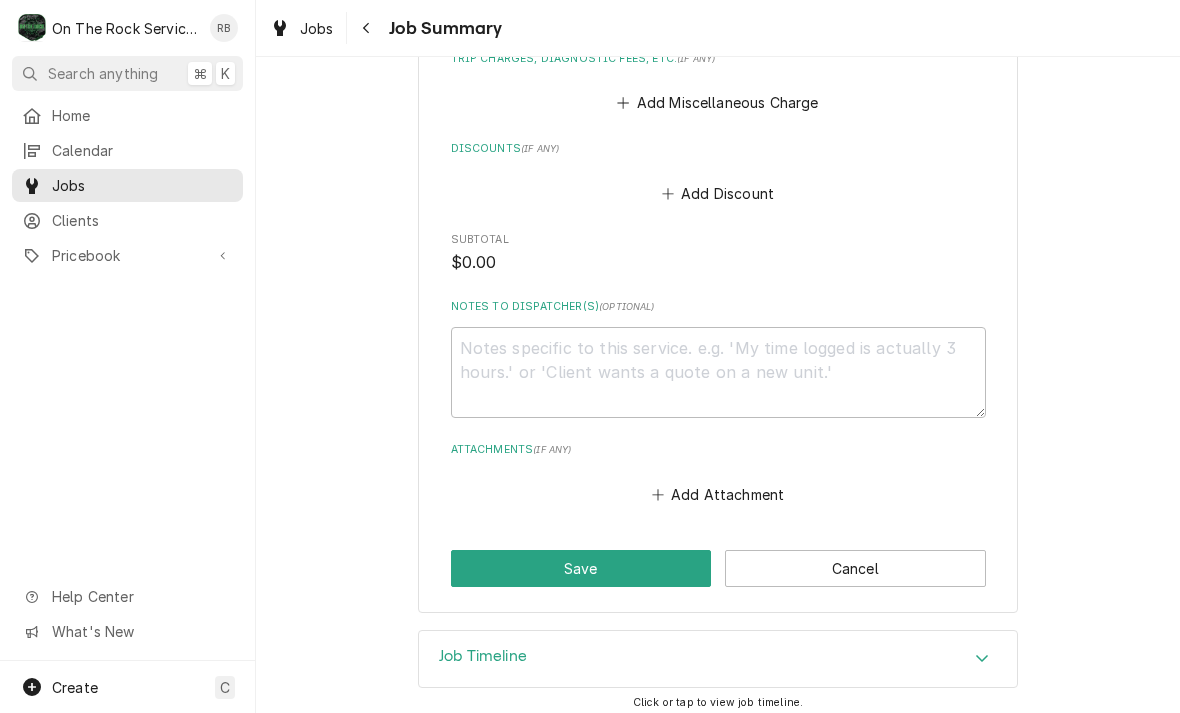 scroll, scrollTop: 1027, scrollLeft: 0, axis: vertical 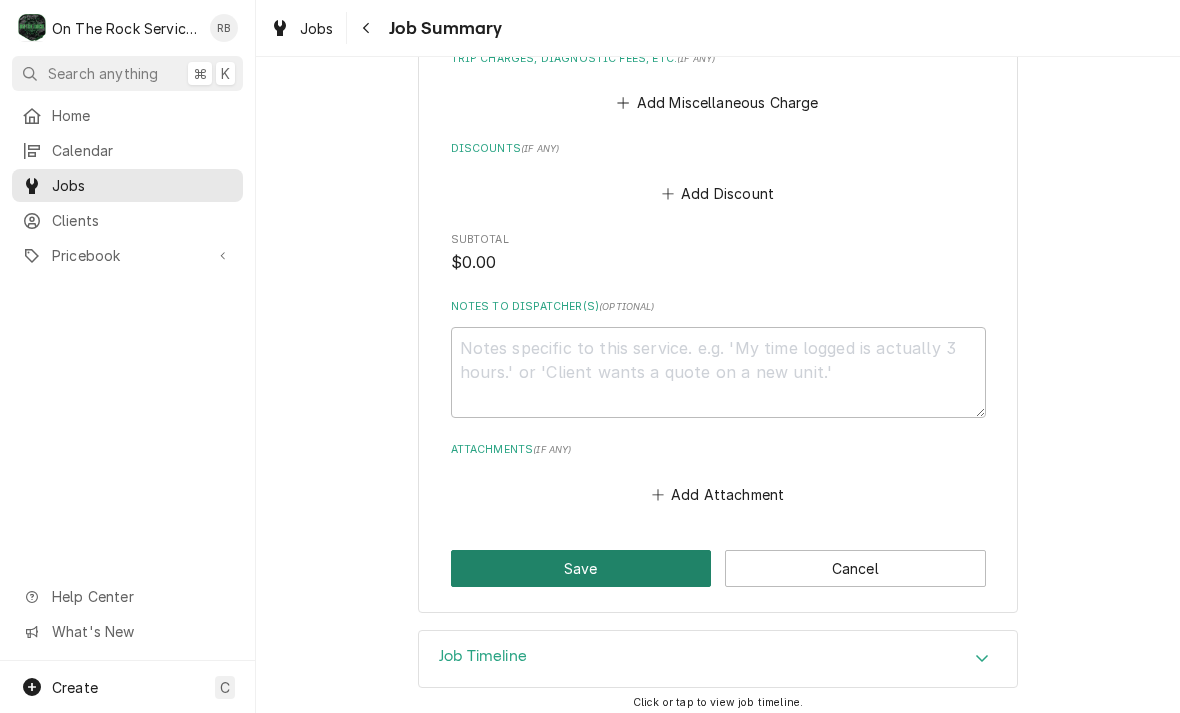 click on "Save" at bounding box center (581, 568) 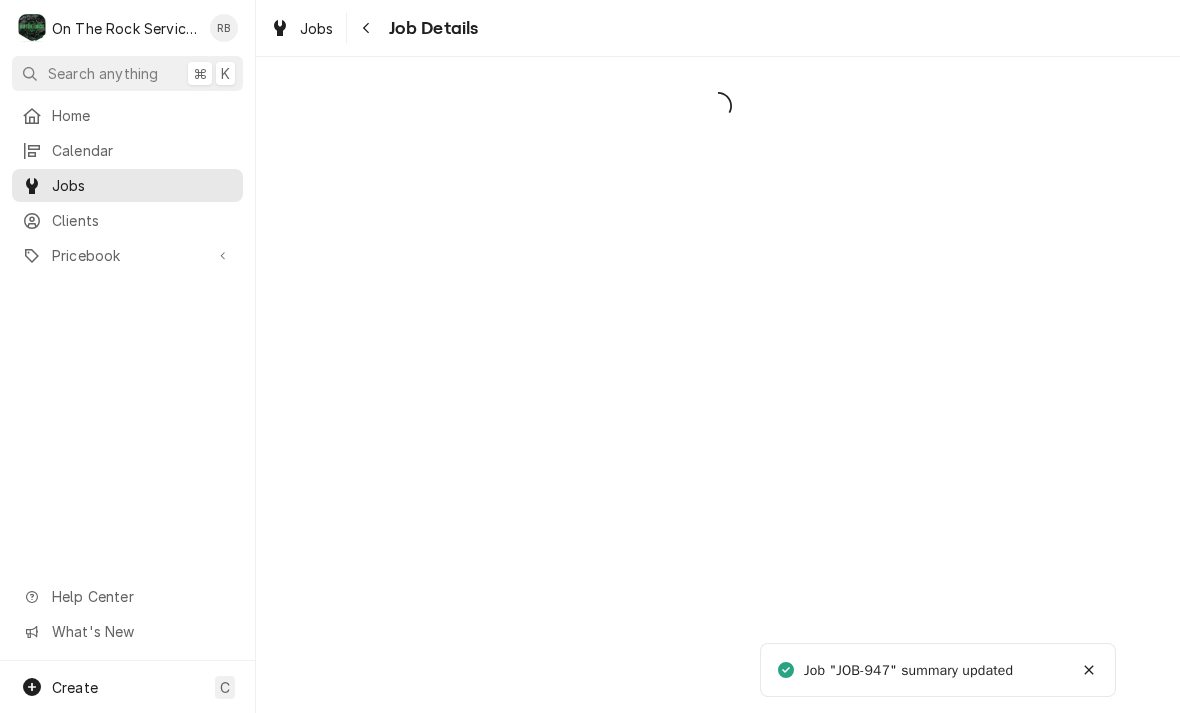 scroll, scrollTop: 0, scrollLeft: 0, axis: both 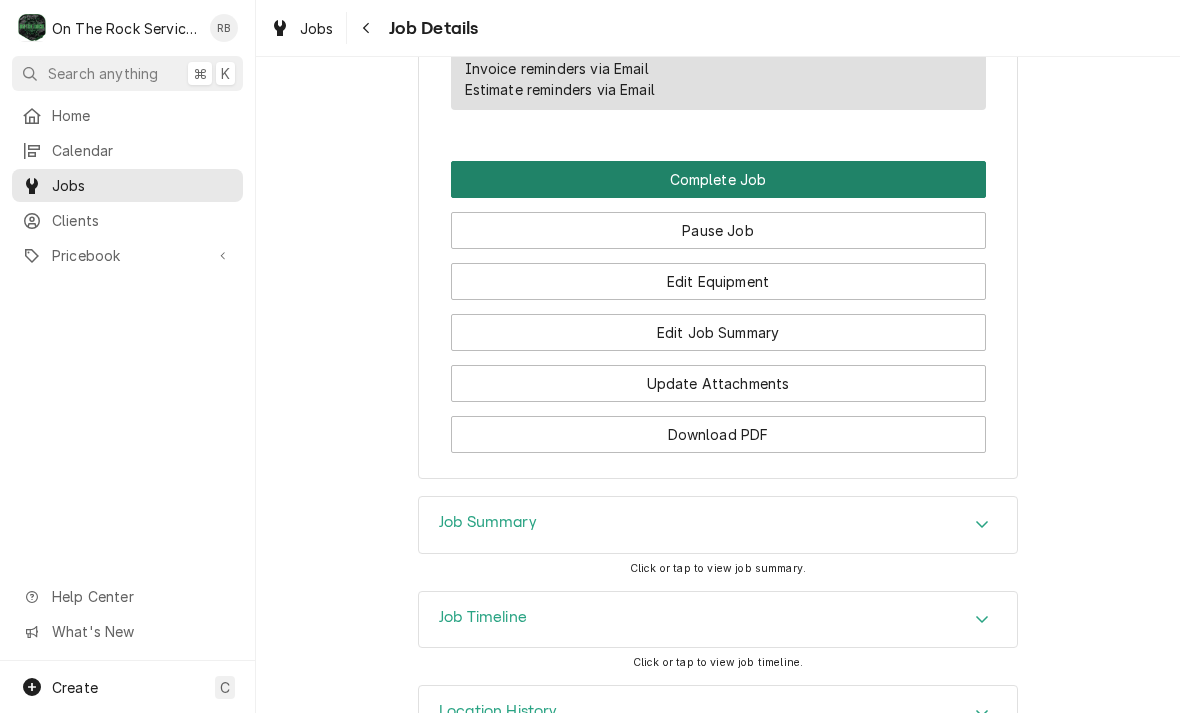 click on "Complete Job" at bounding box center (718, 179) 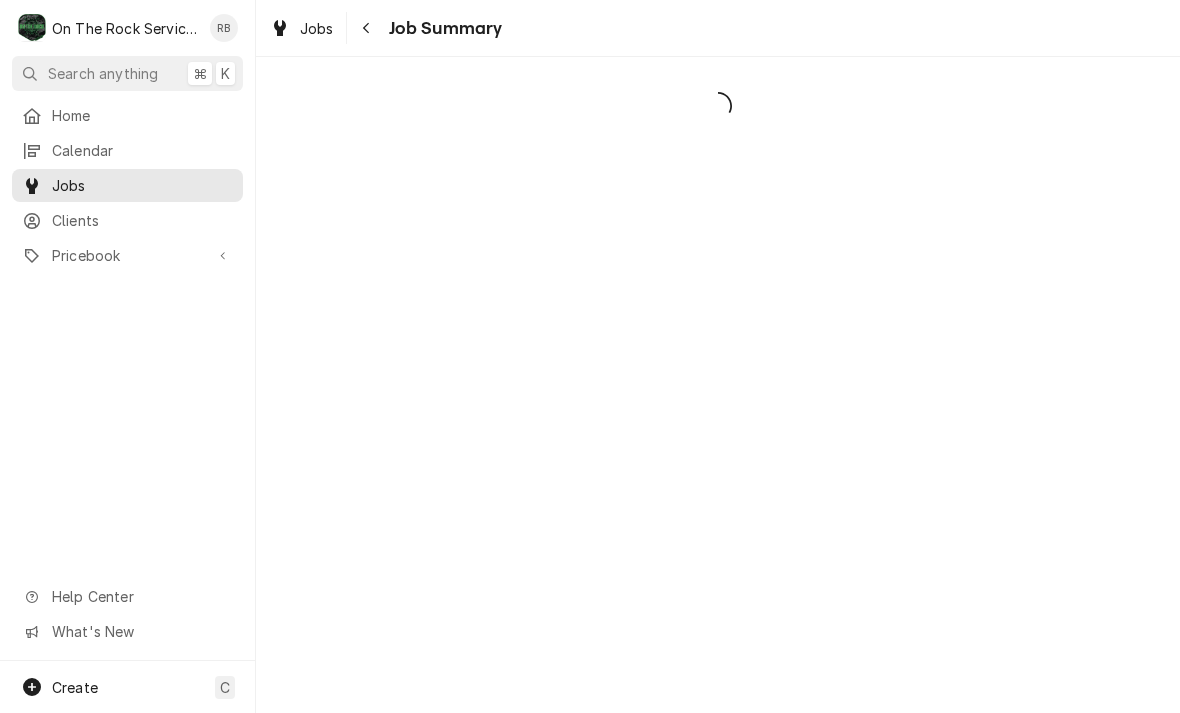 scroll, scrollTop: 0, scrollLeft: 0, axis: both 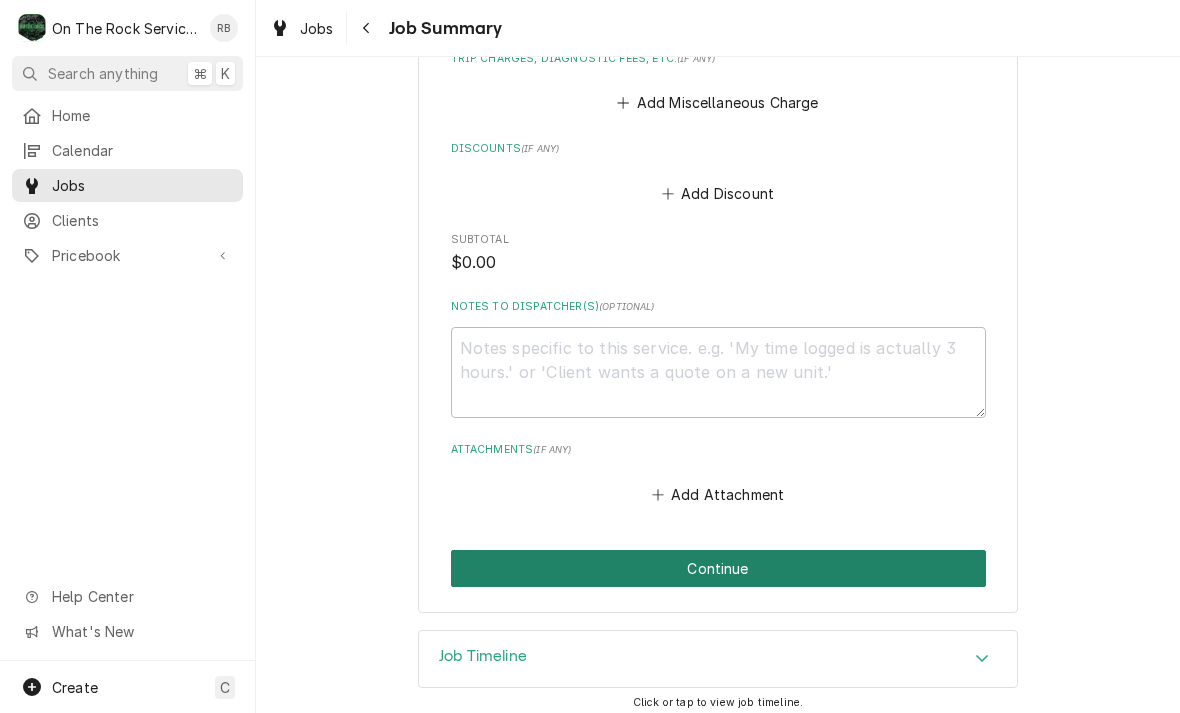 click on "Continue" at bounding box center [718, 568] 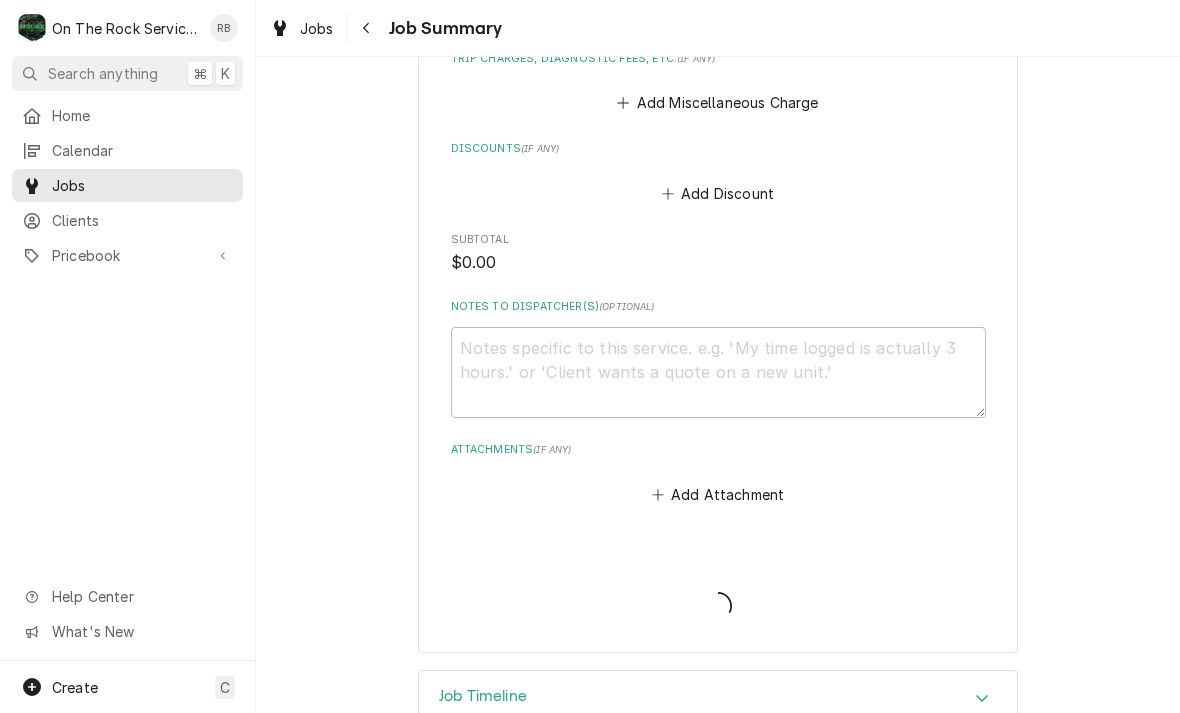type on "x" 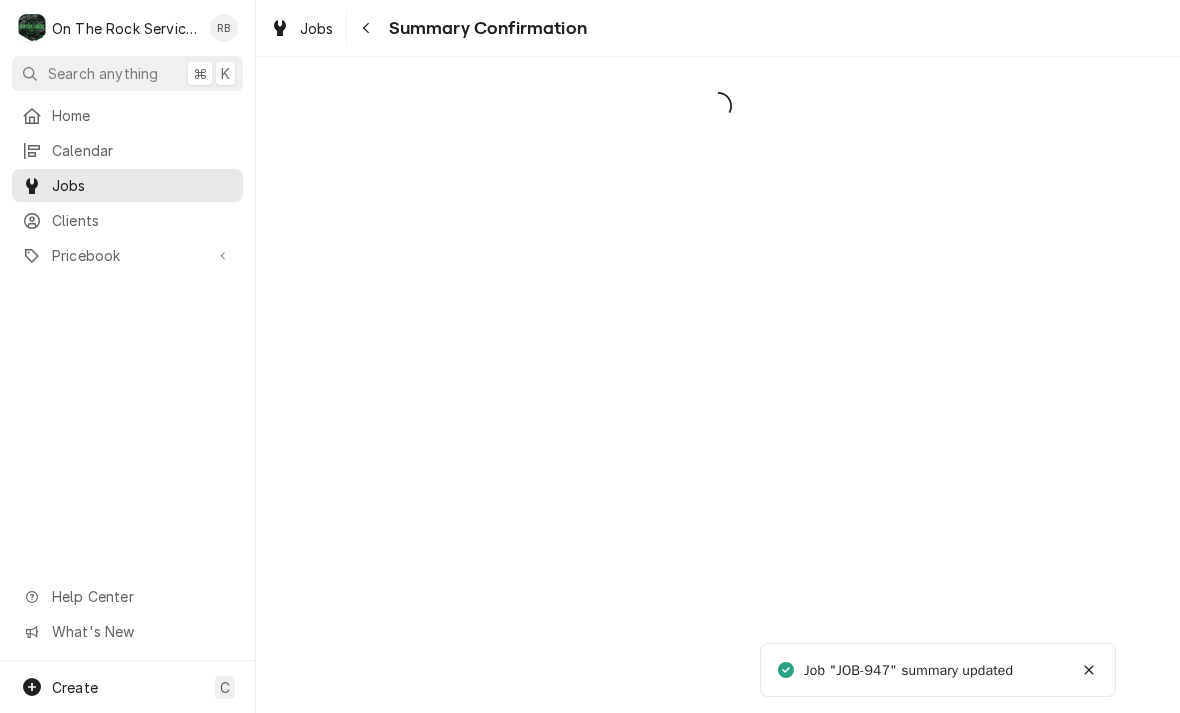 scroll, scrollTop: 0, scrollLeft: 0, axis: both 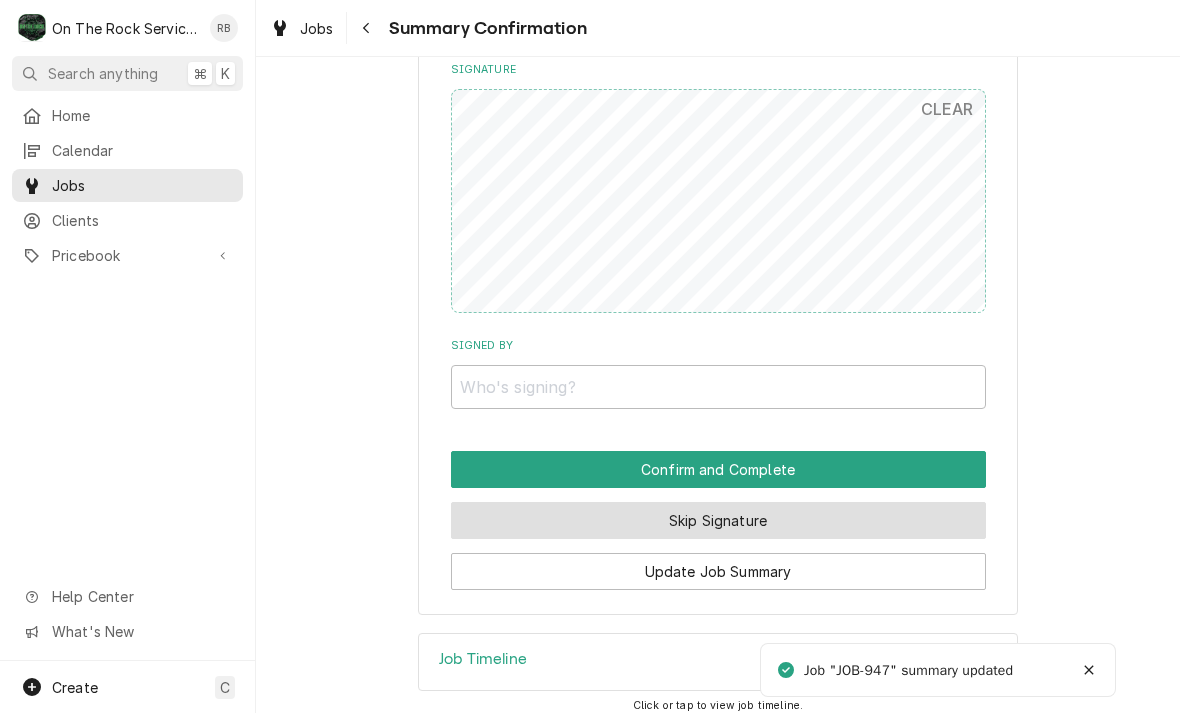 click on "Skip Signature" at bounding box center (718, 520) 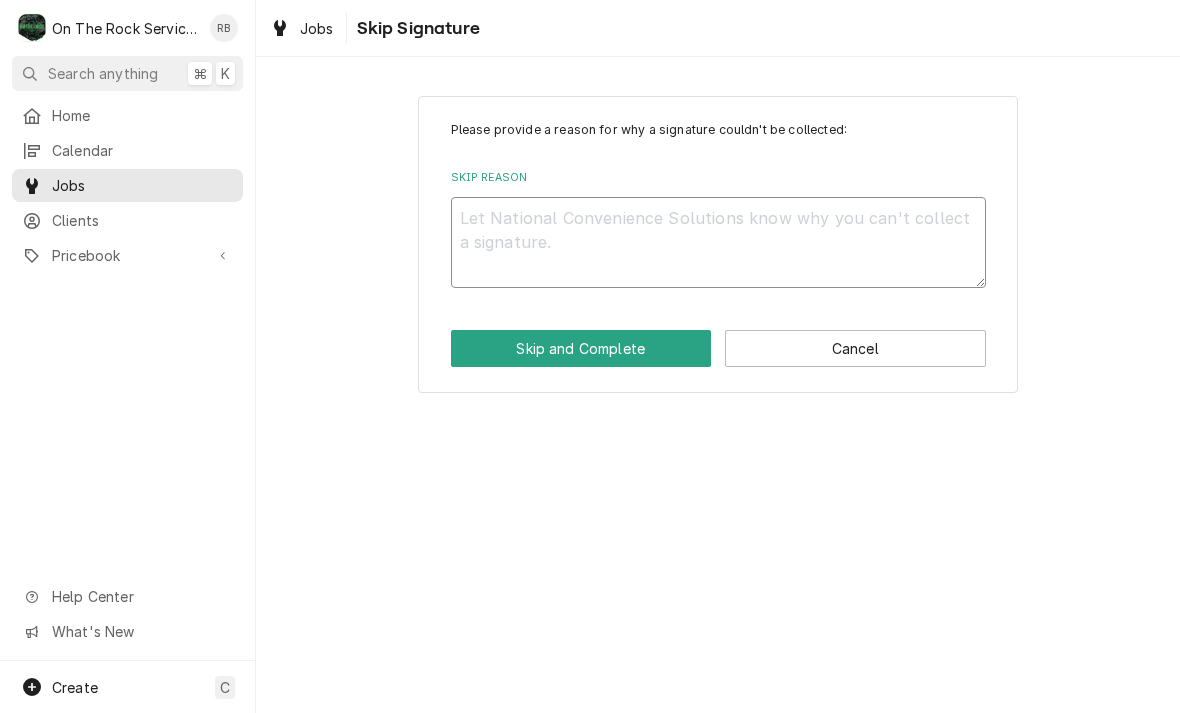 click on "Skip Reason" at bounding box center (718, 242) 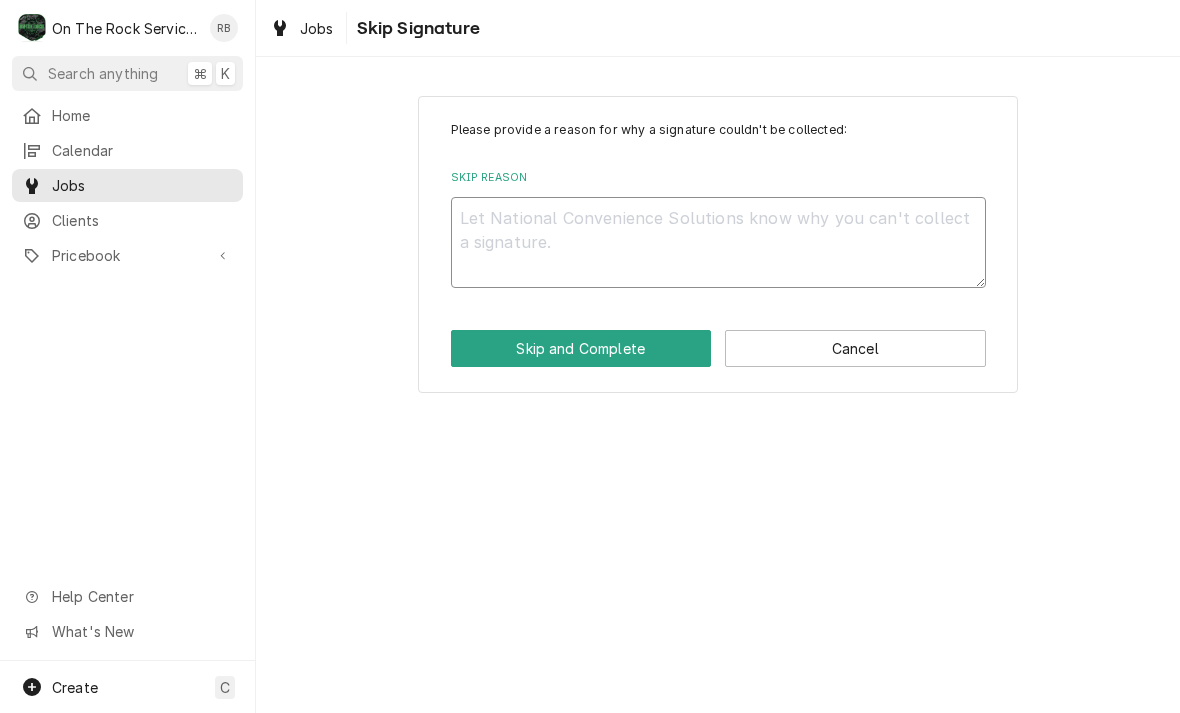 type on "x" 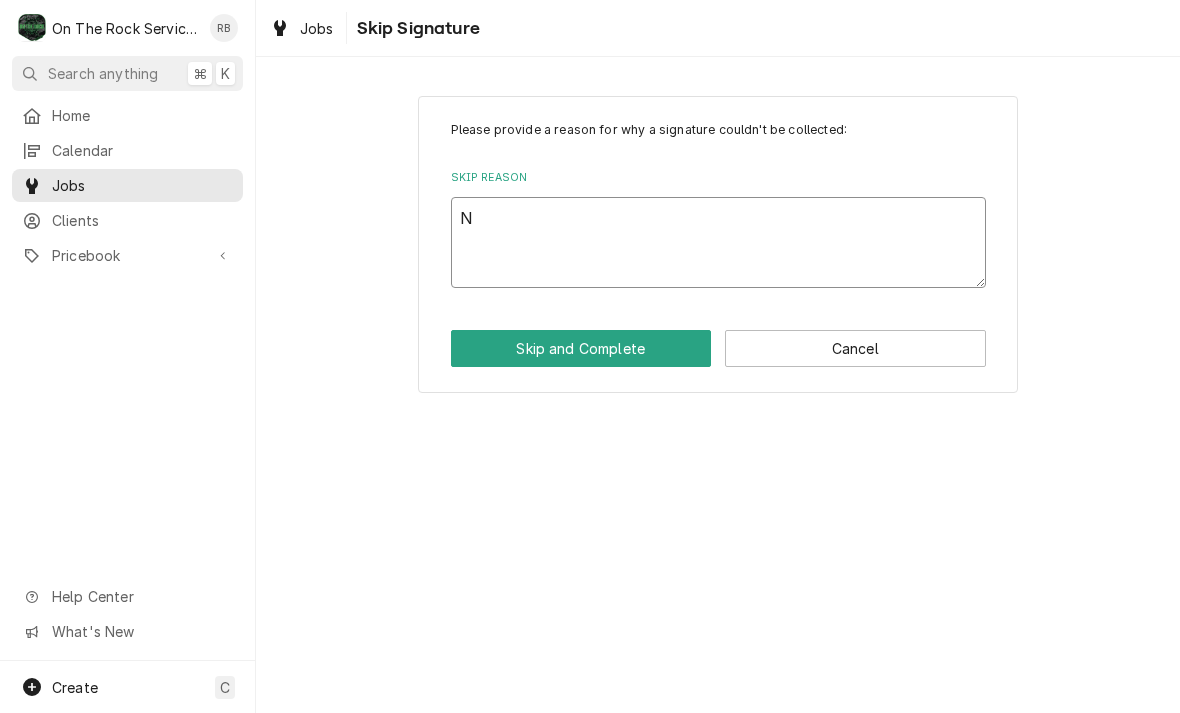 type on "x" 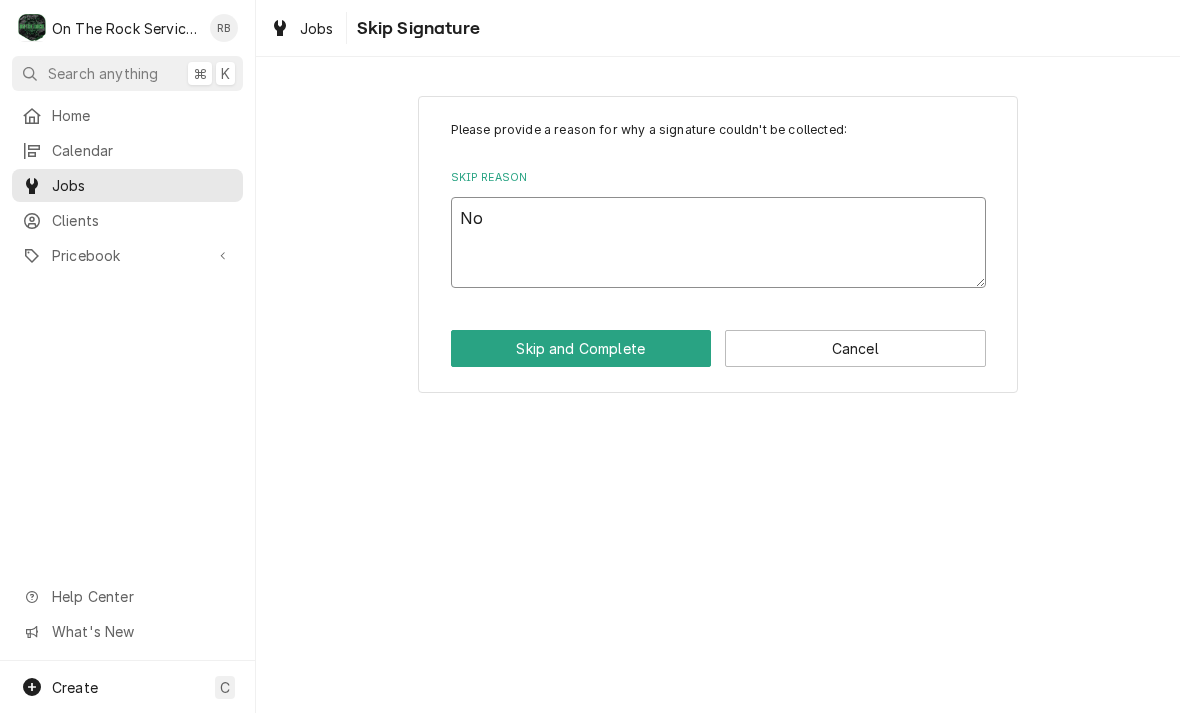 type on "x" 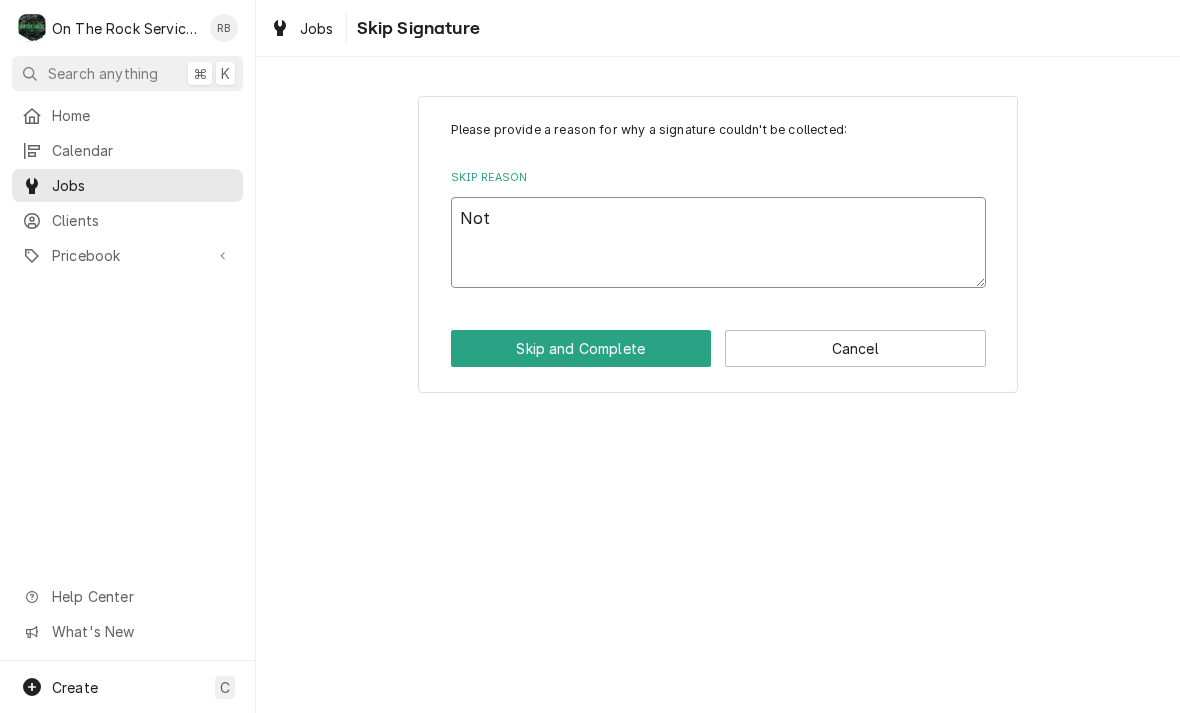 type on "x" 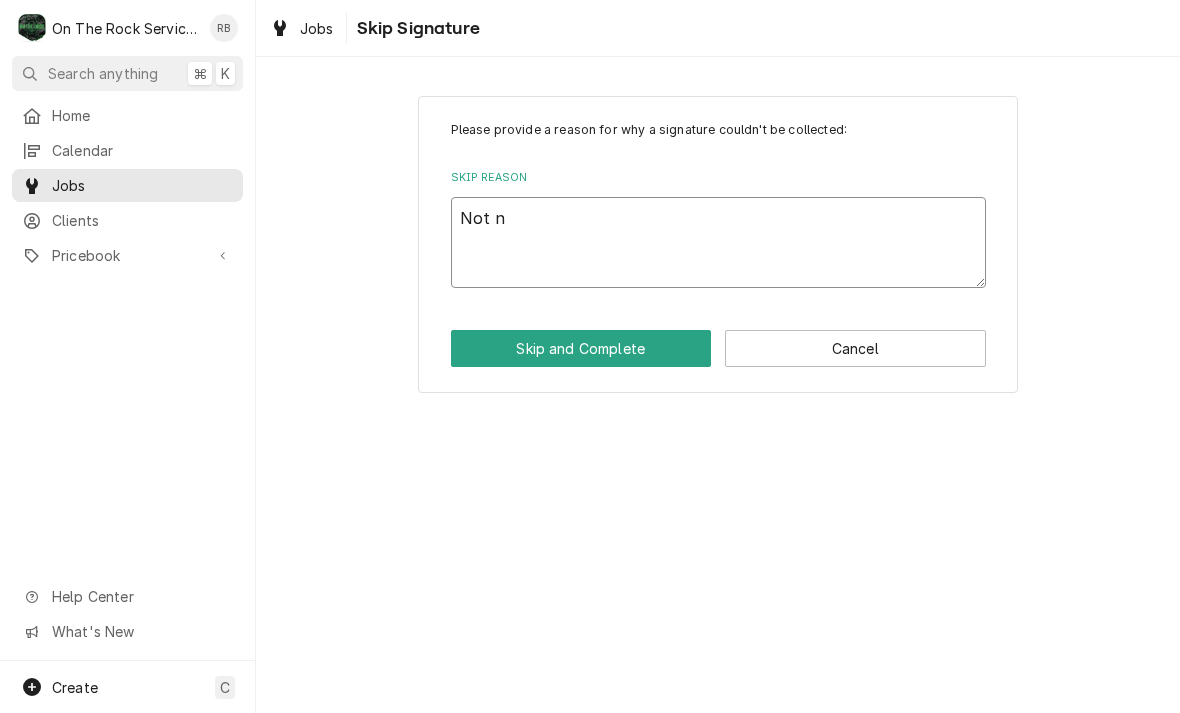 type on "x" 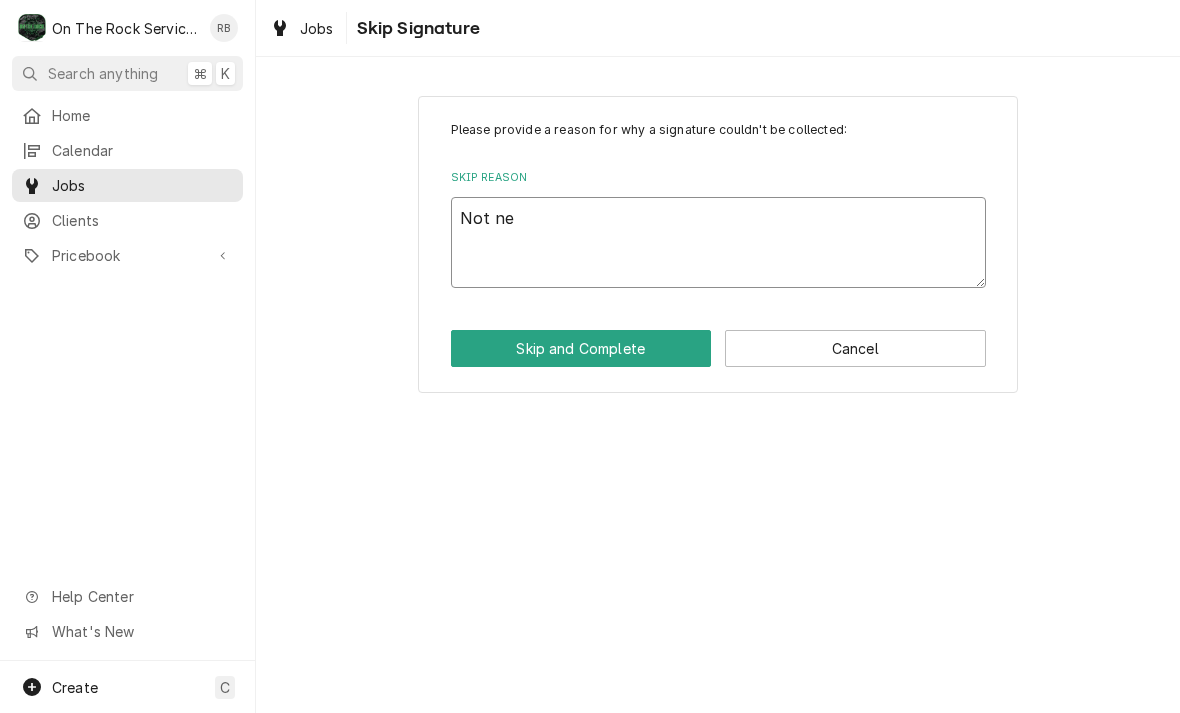 type on "x" 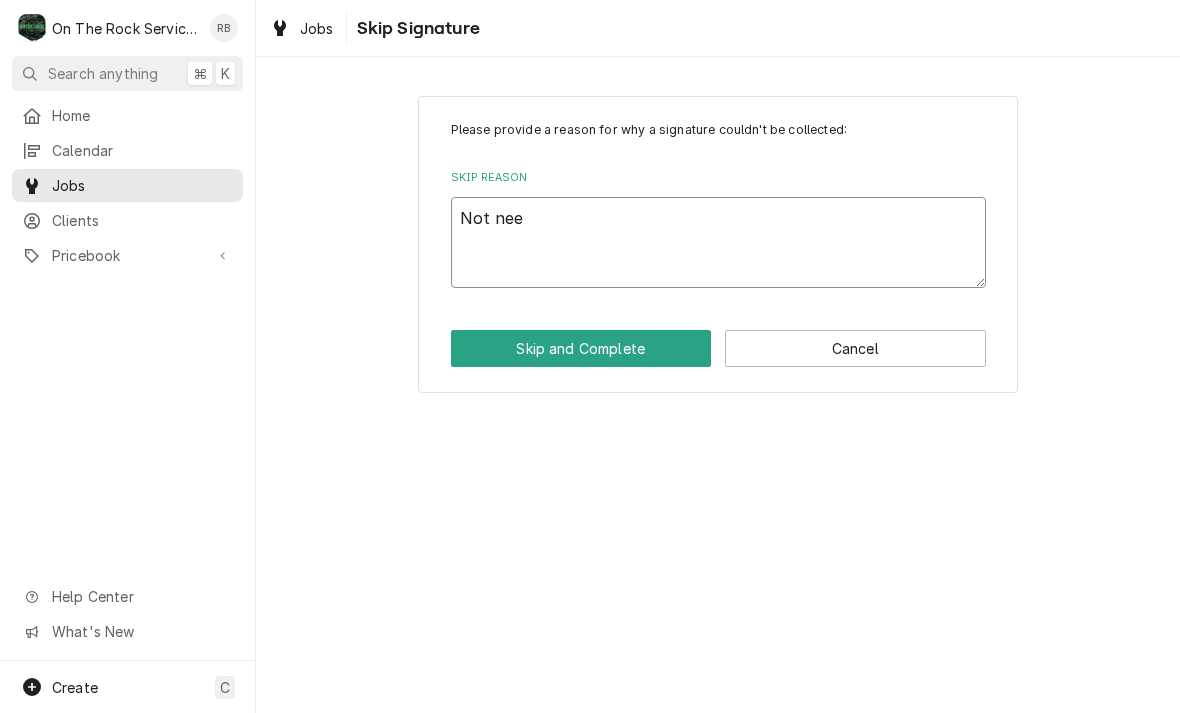 type on "x" 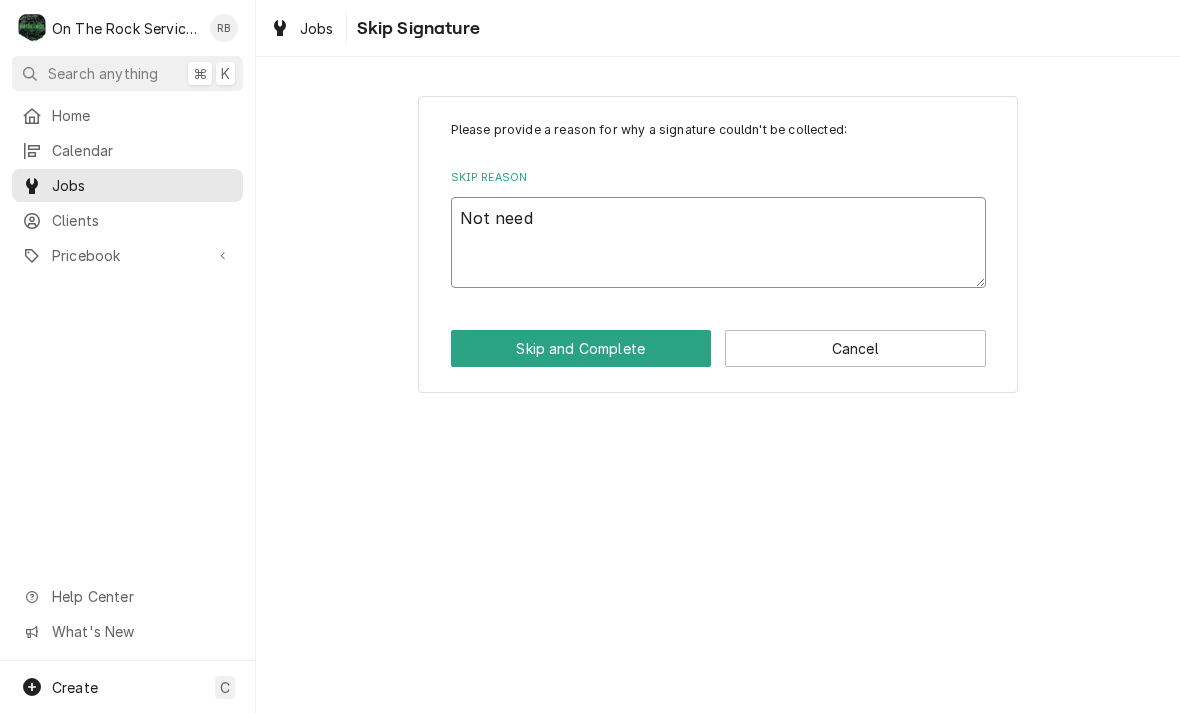 type on "x" 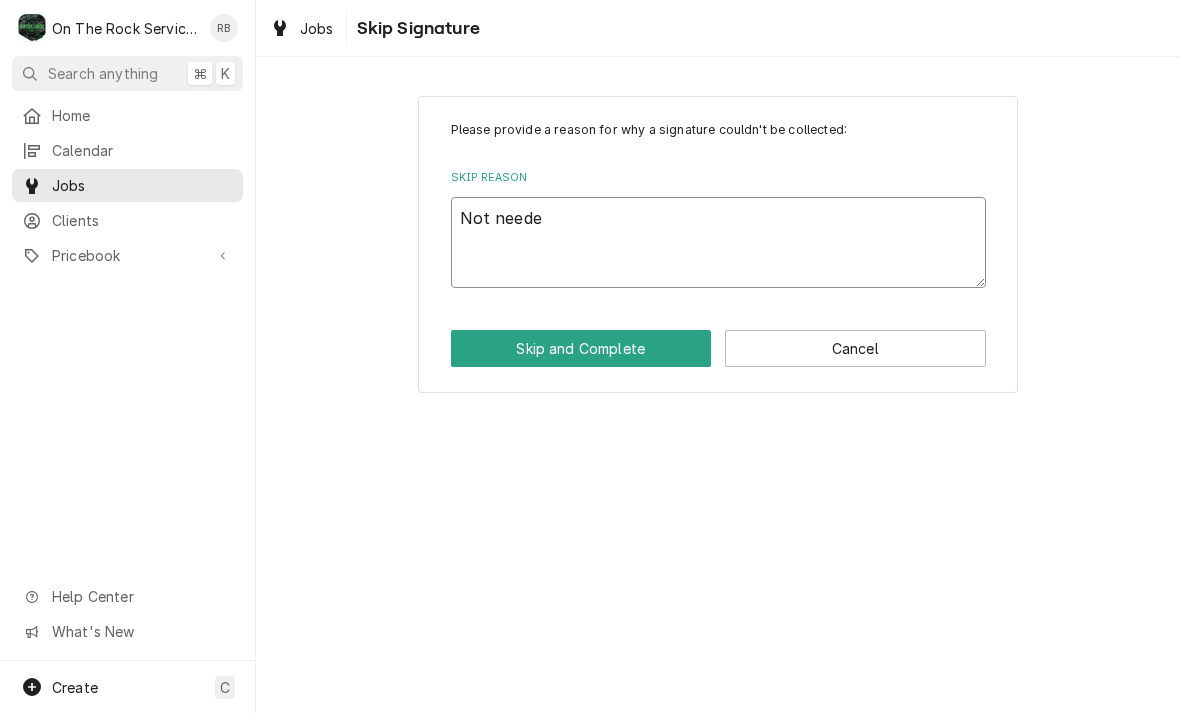 type on "x" 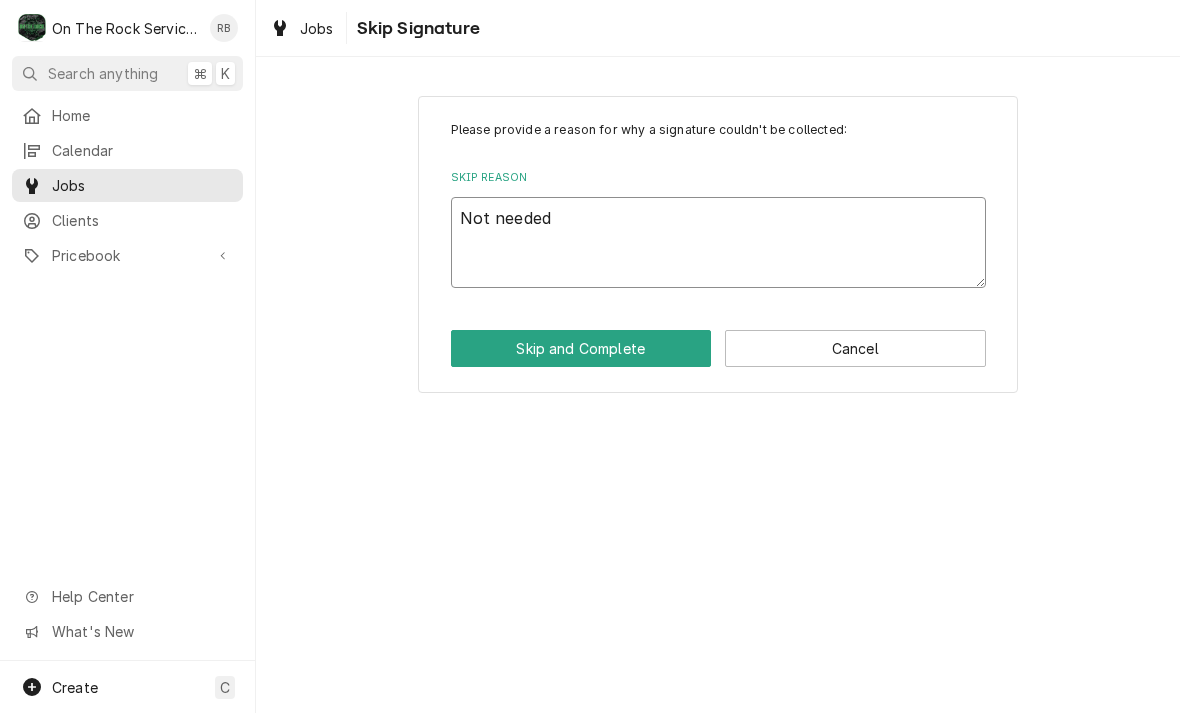 type on "x" 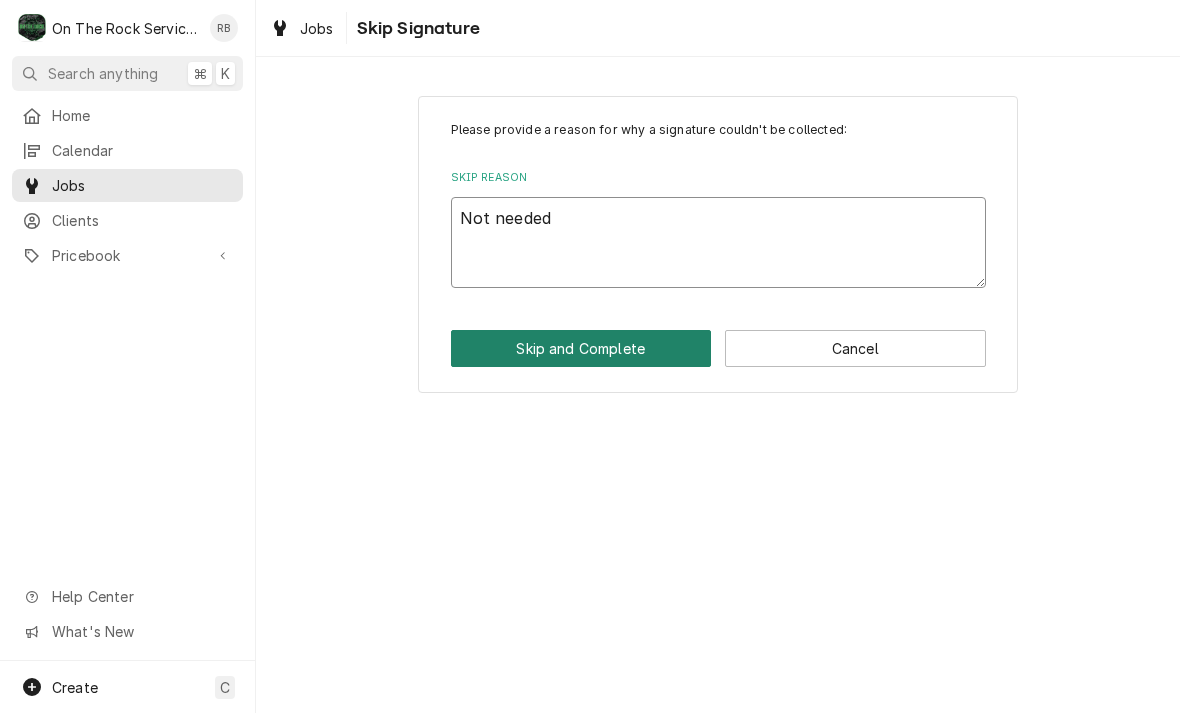 type on "Not needed" 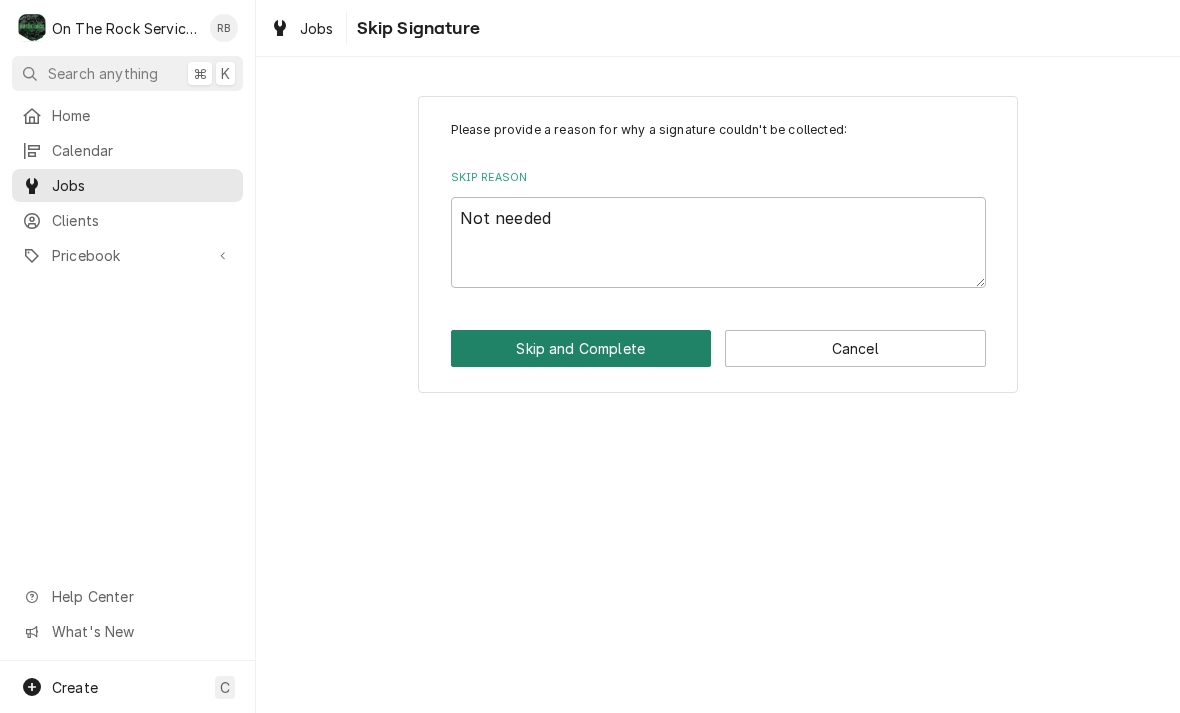 click on "Skip and Complete" at bounding box center (581, 348) 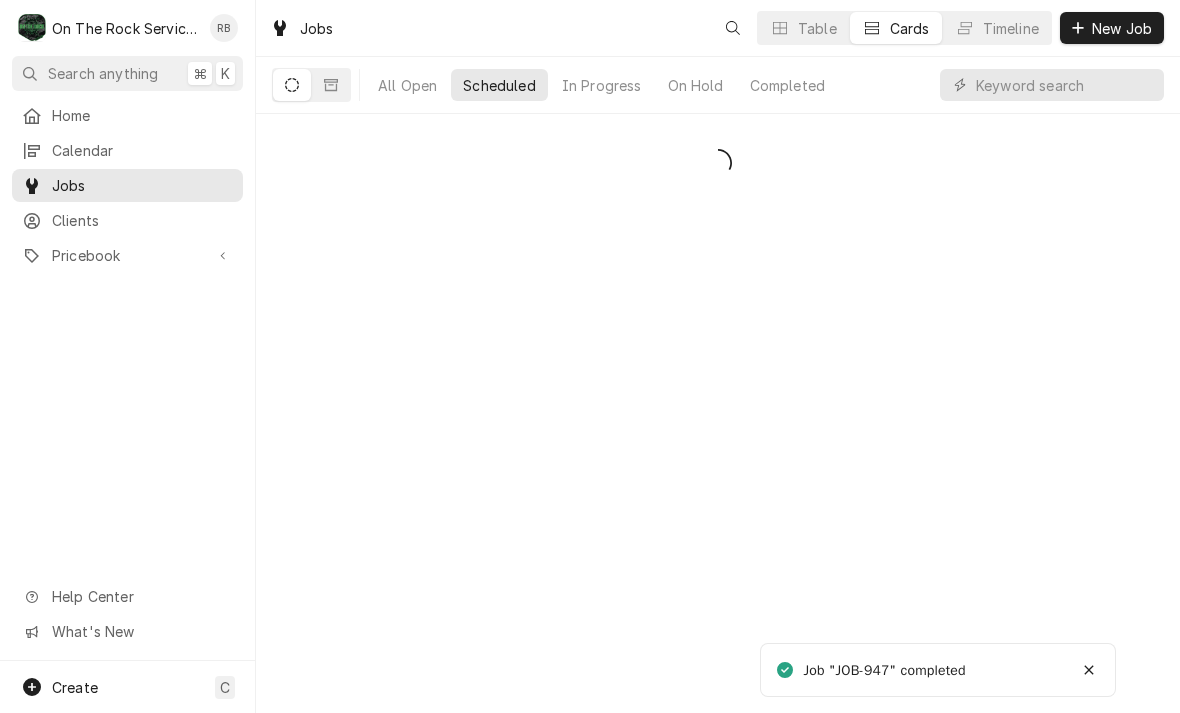 scroll, scrollTop: 0, scrollLeft: 0, axis: both 